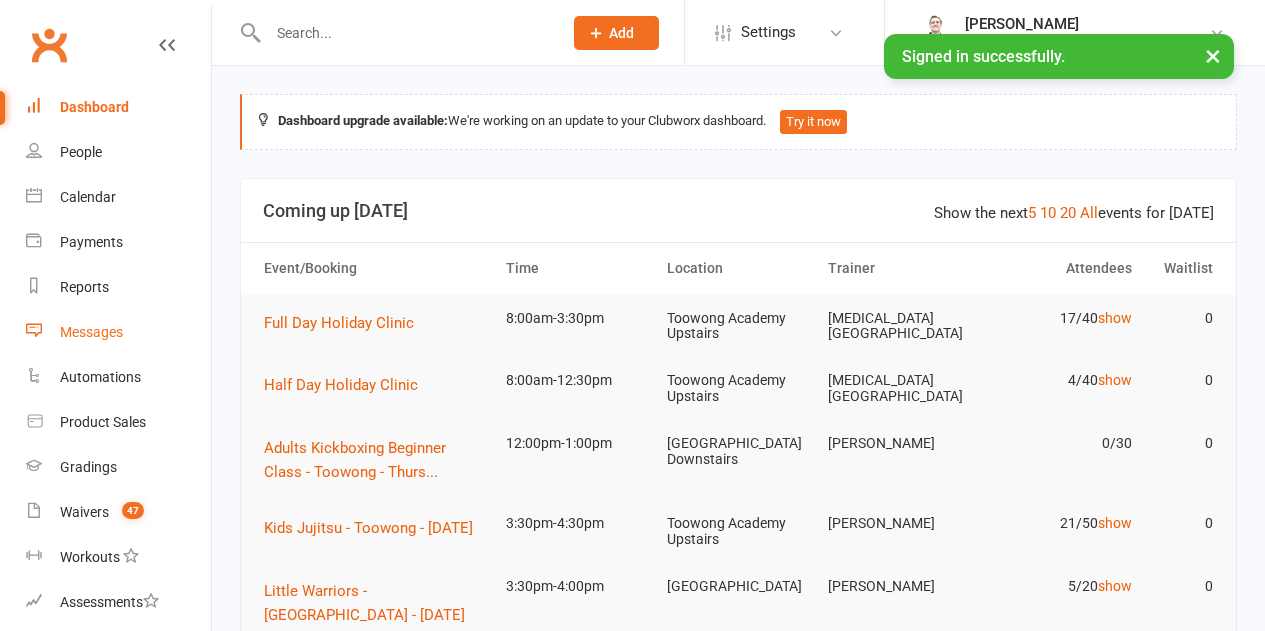 scroll, scrollTop: 0, scrollLeft: 0, axis: both 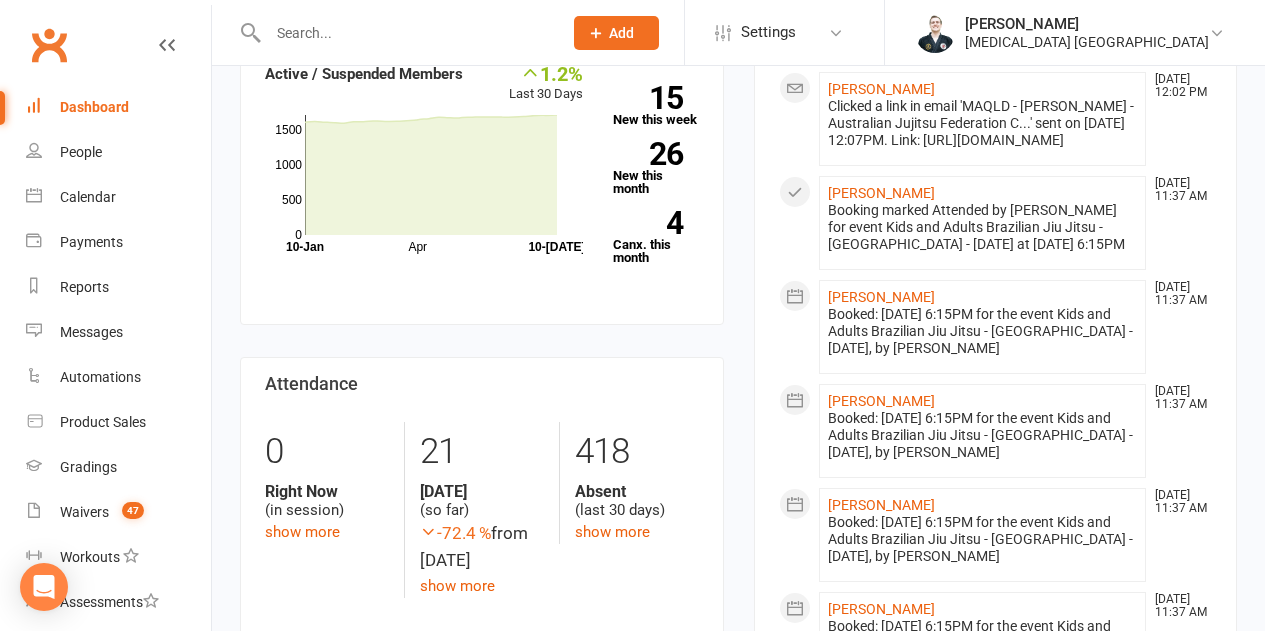 click on "Dashboard" at bounding box center [118, 107] 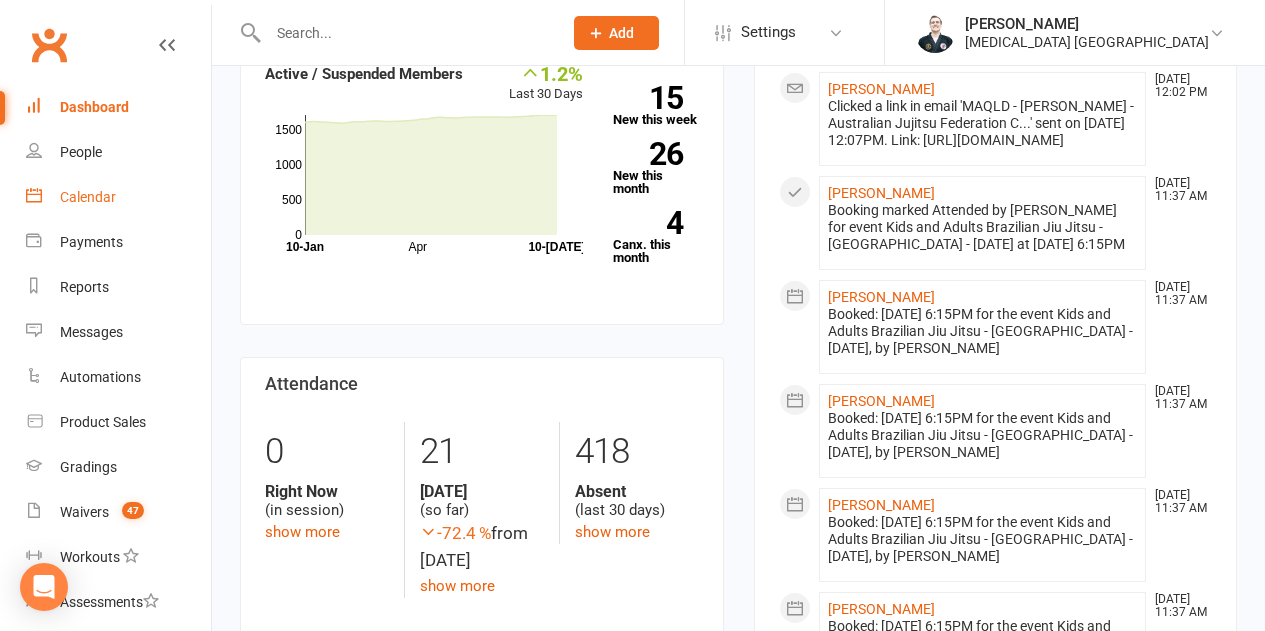 click on "Calendar" at bounding box center (88, 197) 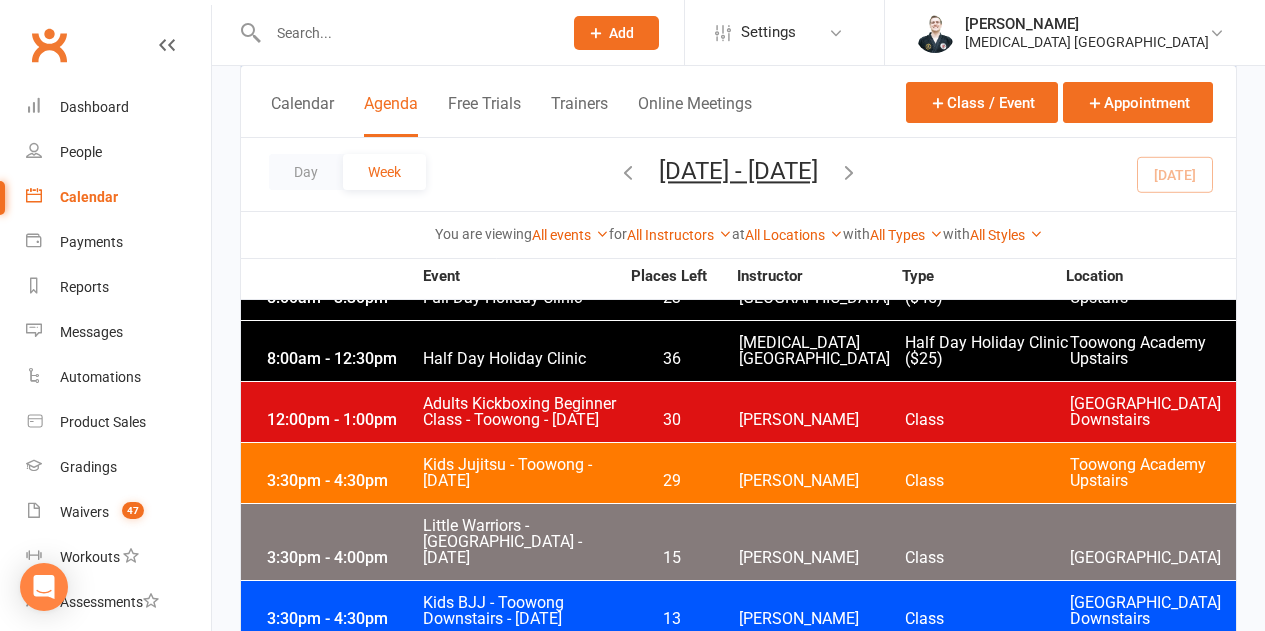 scroll, scrollTop: 3200, scrollLeft: 0, axis: vertical 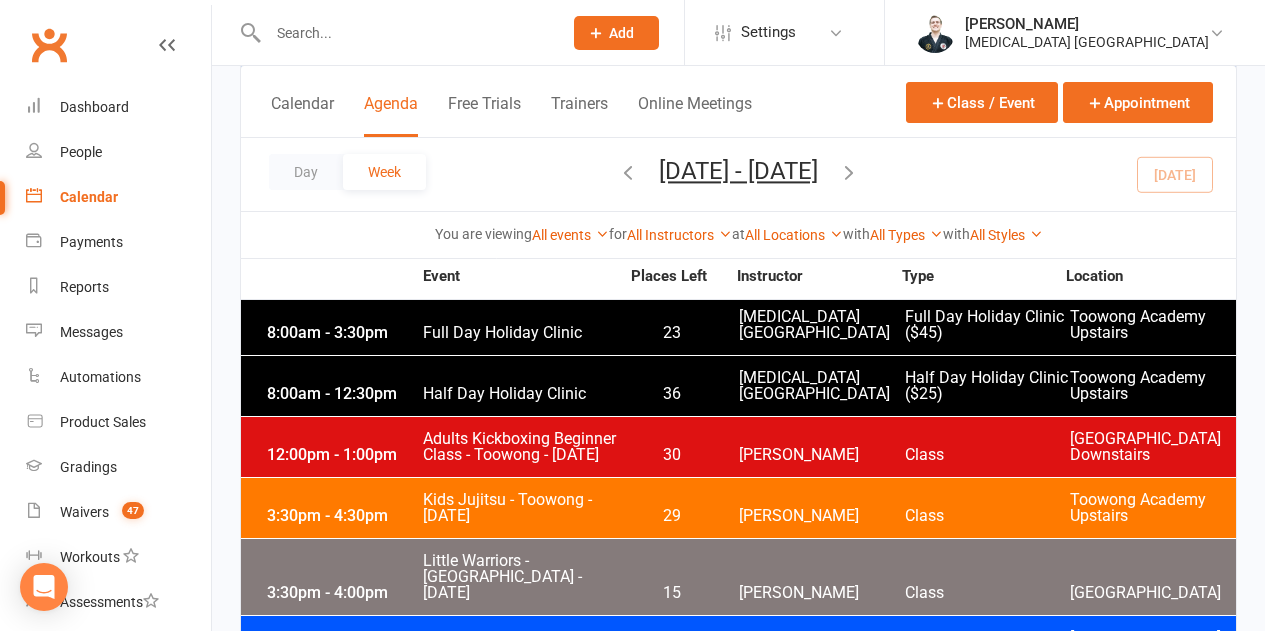 click on "Kids BJJ - Toowong Downstairs - [DATE]" at bounding box center [520, 646] 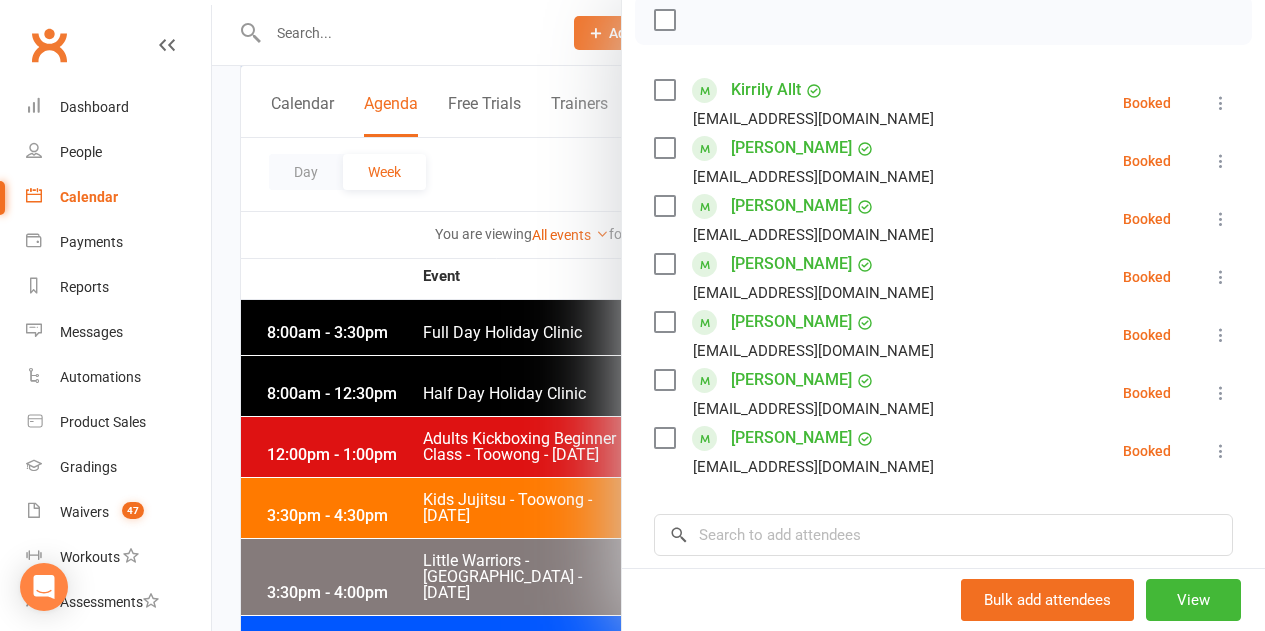scroll, scrollTop: 300, scrollLeft: 0, axis: vertical 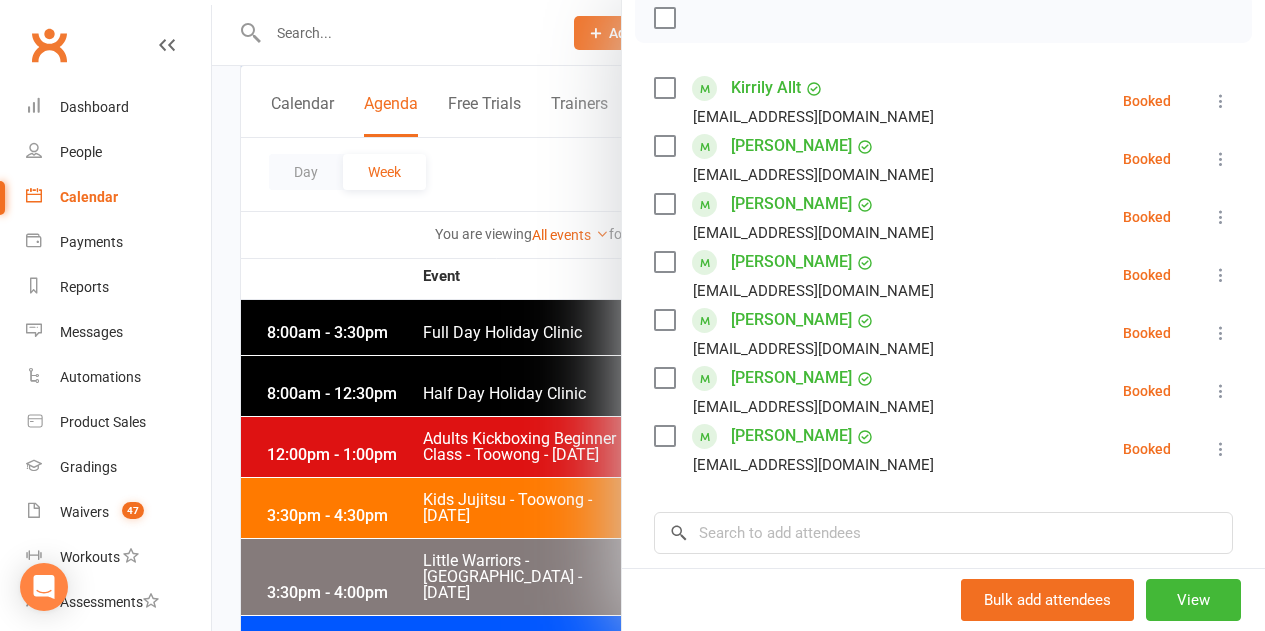 click at bounding box center [738, 315] 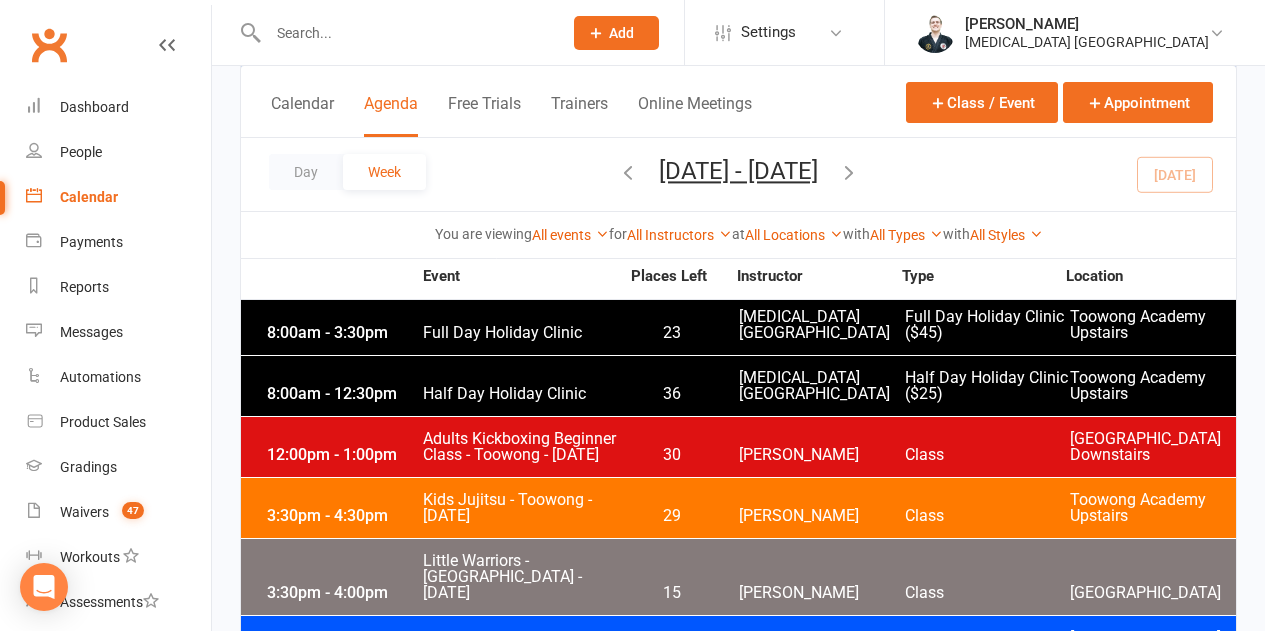 click on "Little Warriors - [GEOGRAPHIC_DATA] - [DATE]" at bounding box center [520, 577] 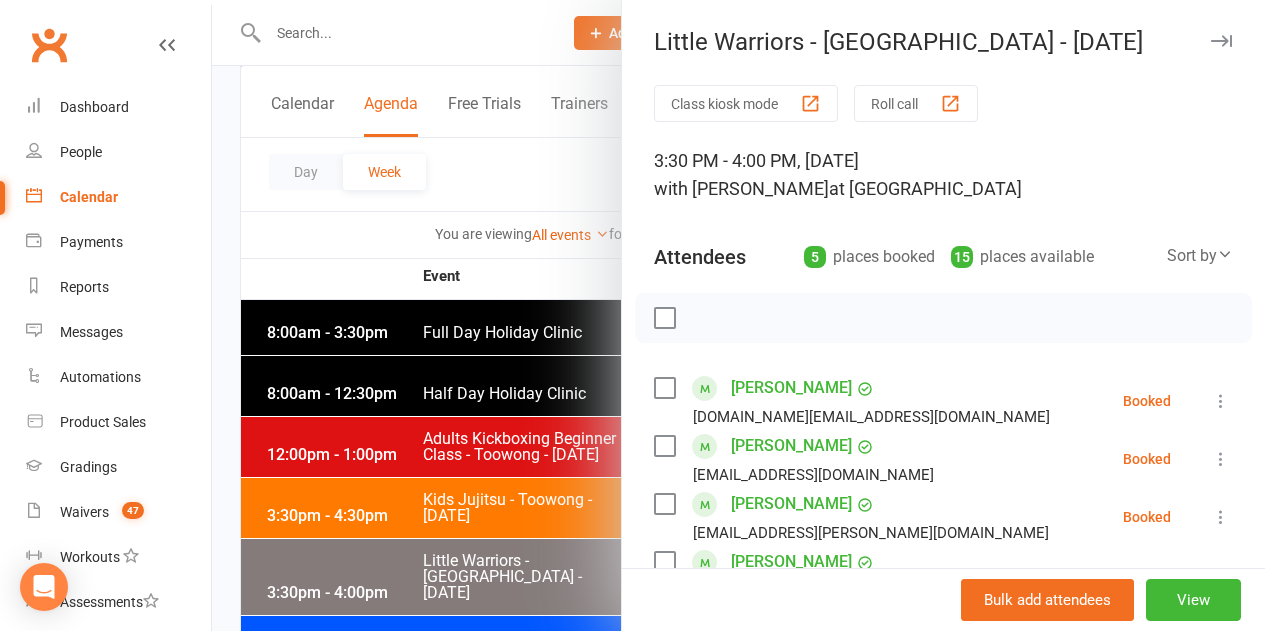 click at bounding box center (738, 315) 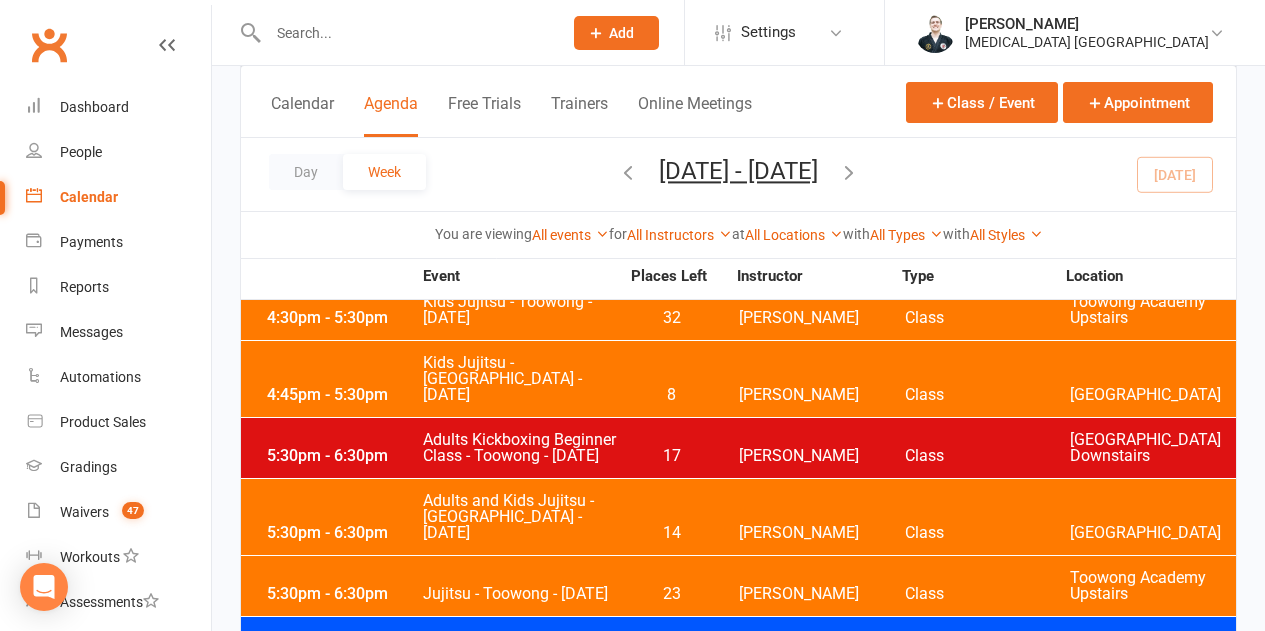 scroll, scrollTop: 3700, scrollLeft: 0, axis: vertical 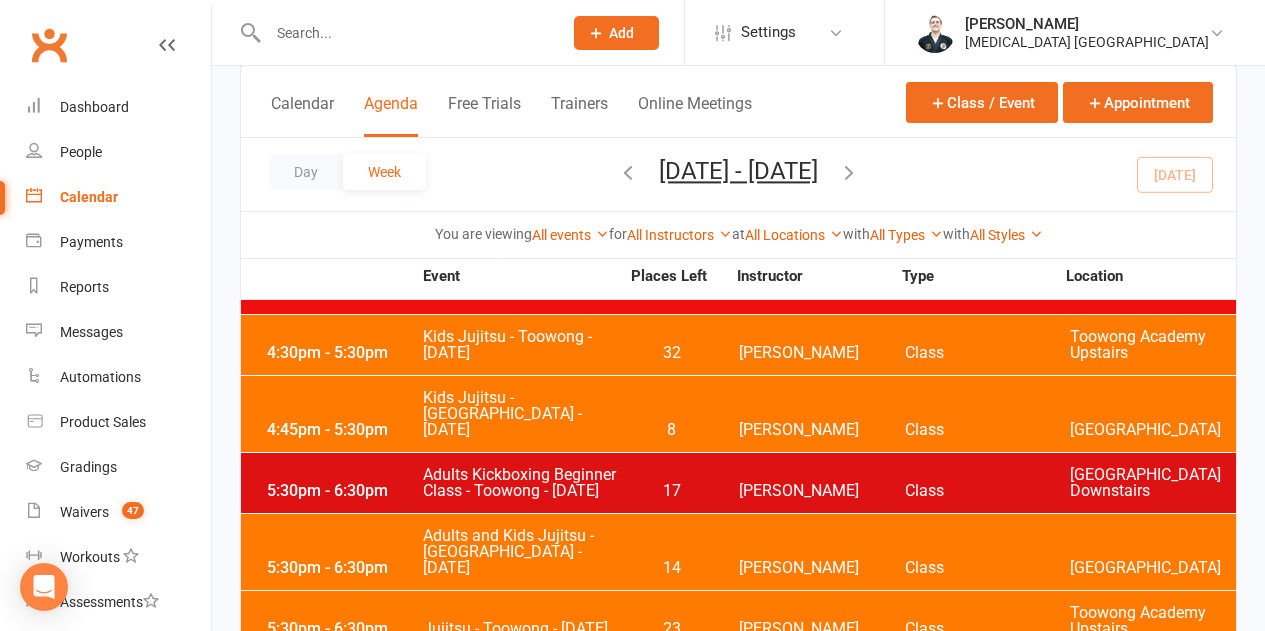 click on "5:30pm - 6:30pm Jujitsu - [GEOGRAPHIC_DATA] - [DATE] 23 [PERSON_NAME] Class [GEOGRAPHIC_DATA] Upstairs" at bounding box center [738, 621] 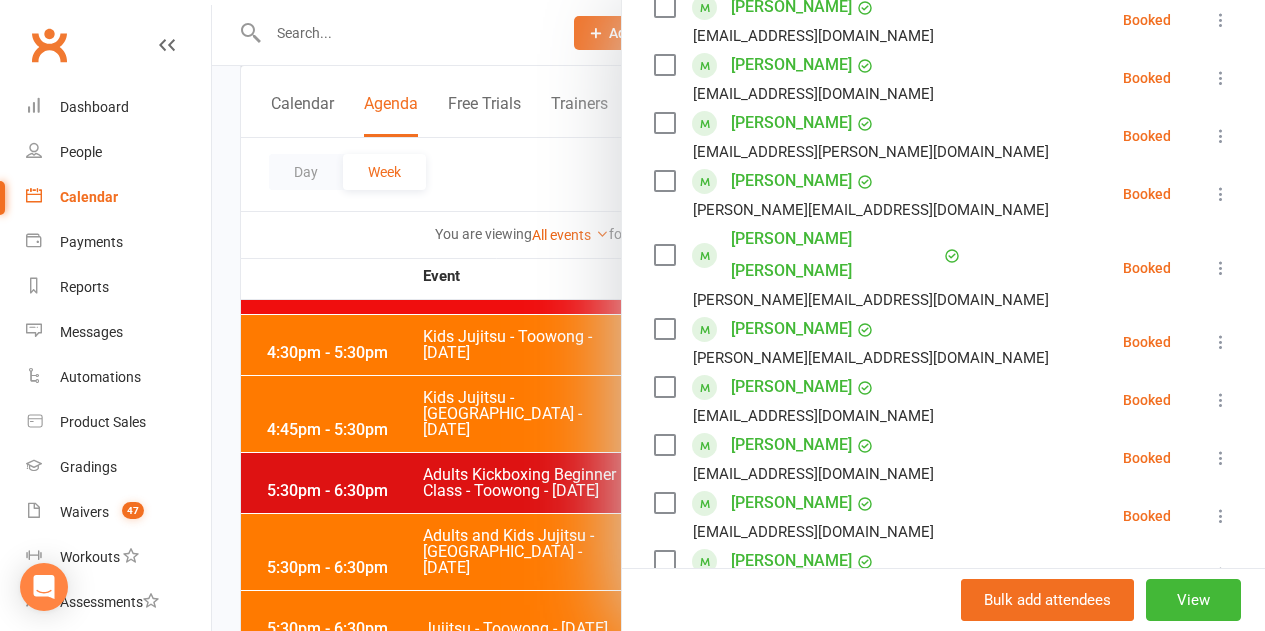 scroll, scrollTop: 800, scrollLeft: 0, axis: vertical 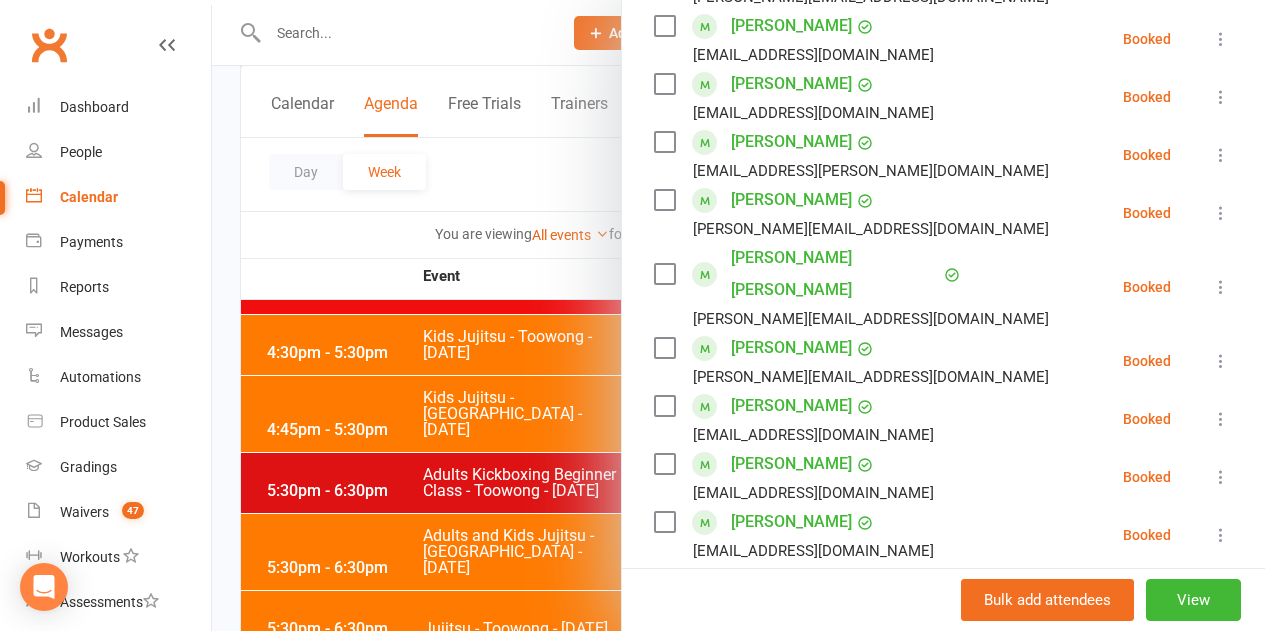 click at bounding box center (738, 315) 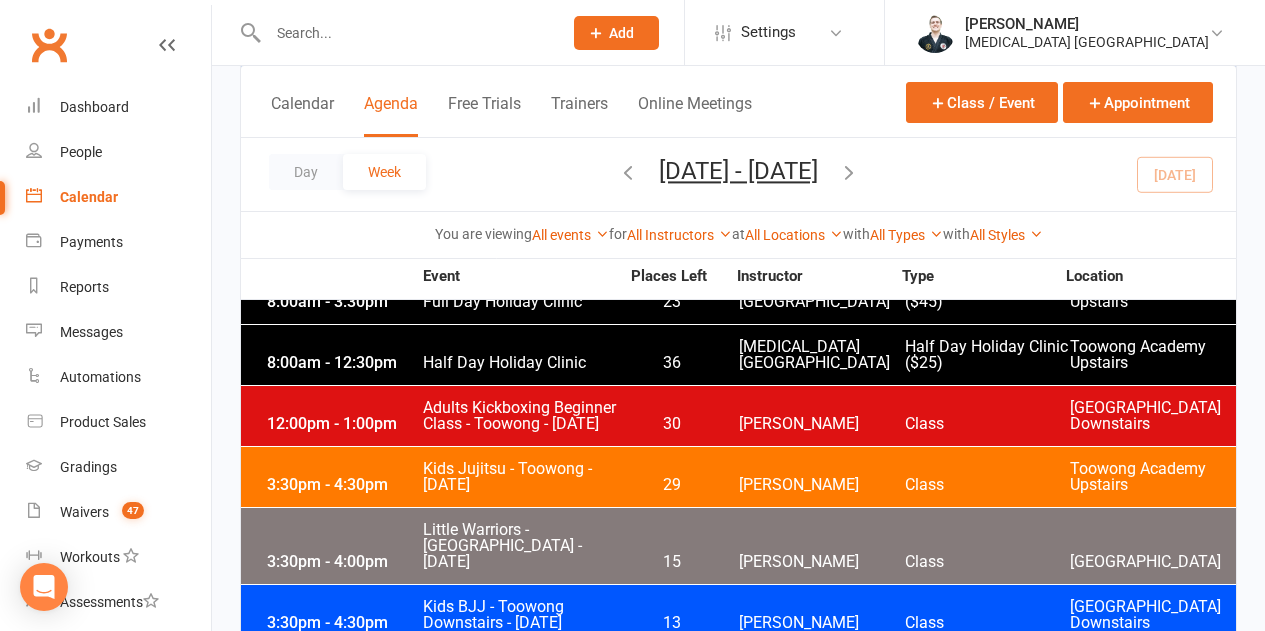 scroll, scrollTop: 3200, scrollLeft: 0, axis: vertical 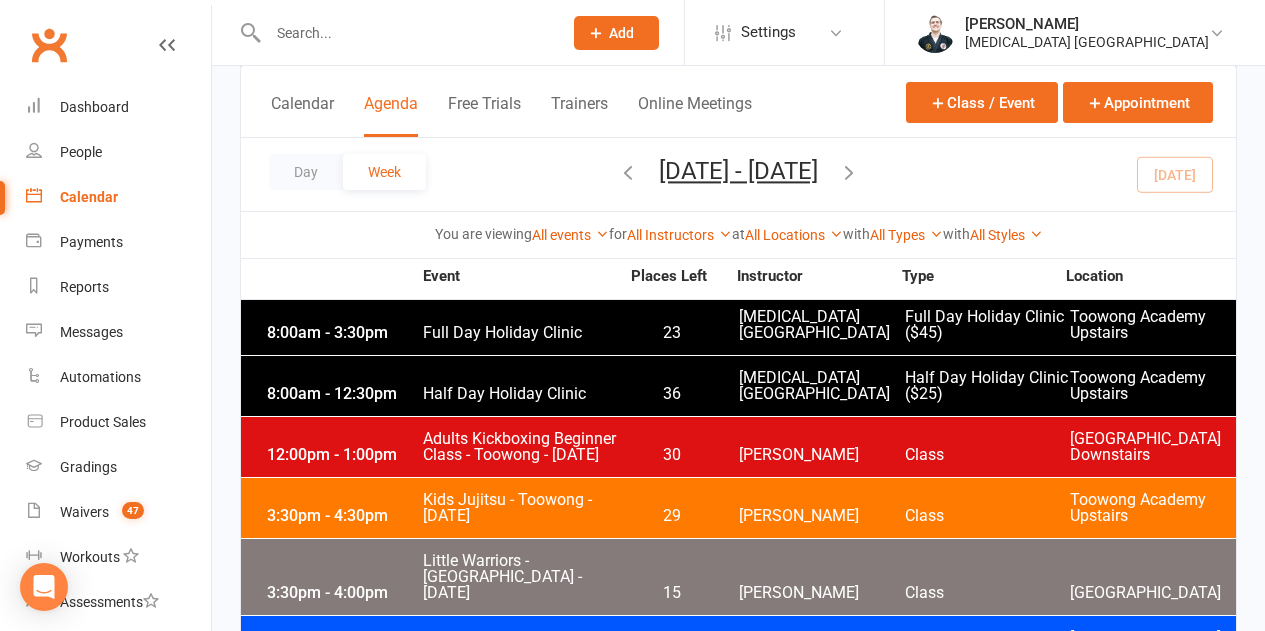 click on "Kids Jujitsu - Toowong - [DATE]" at bounding box center [520, 508] 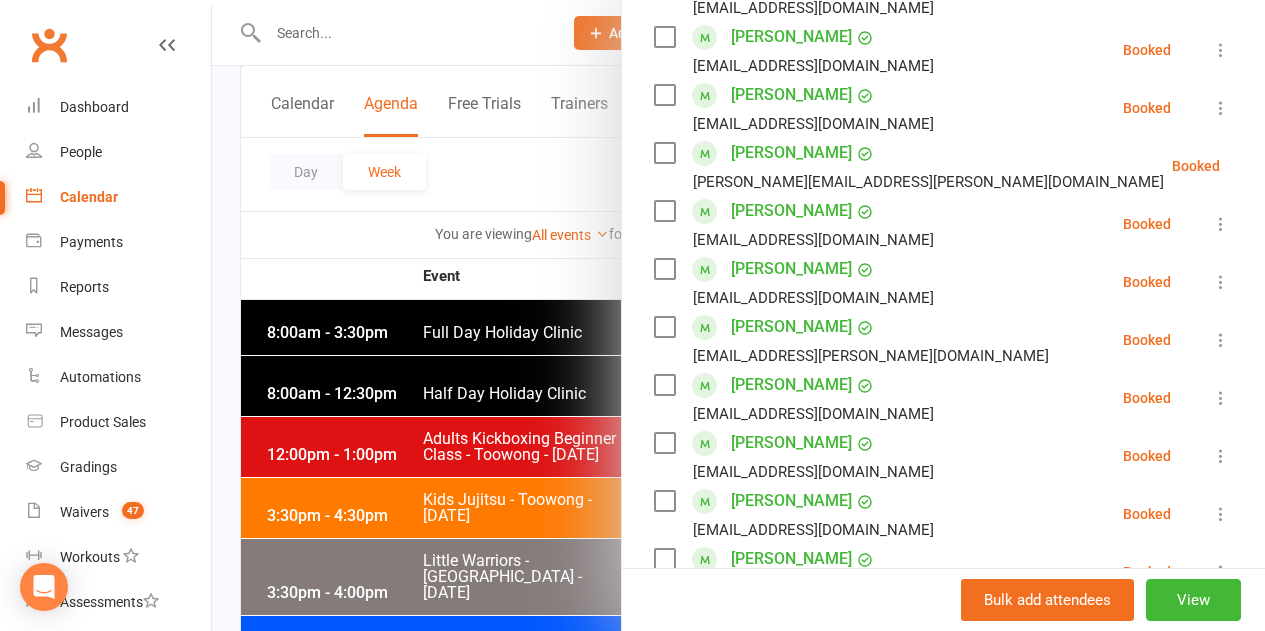 scroll, scrollTop: 400, scrollLeft: 0, axis: vertical 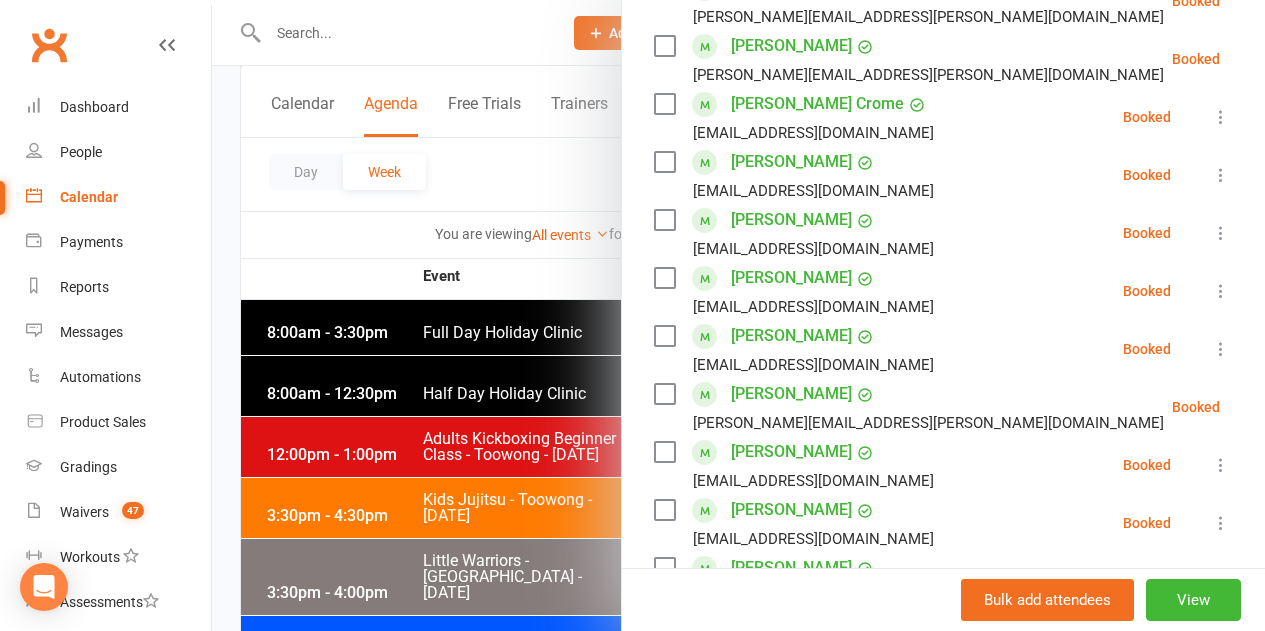 click at bounding box center (738, 315) 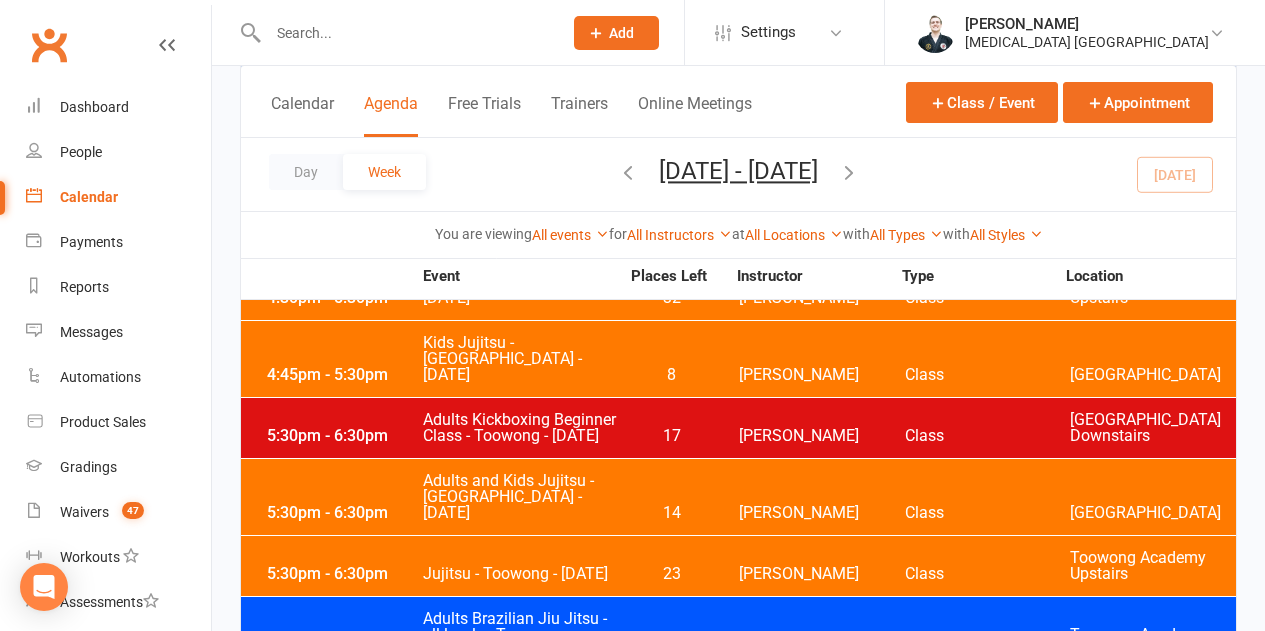scroll, scrollTop: 3800, scrollLeft: 0, axis: vertical 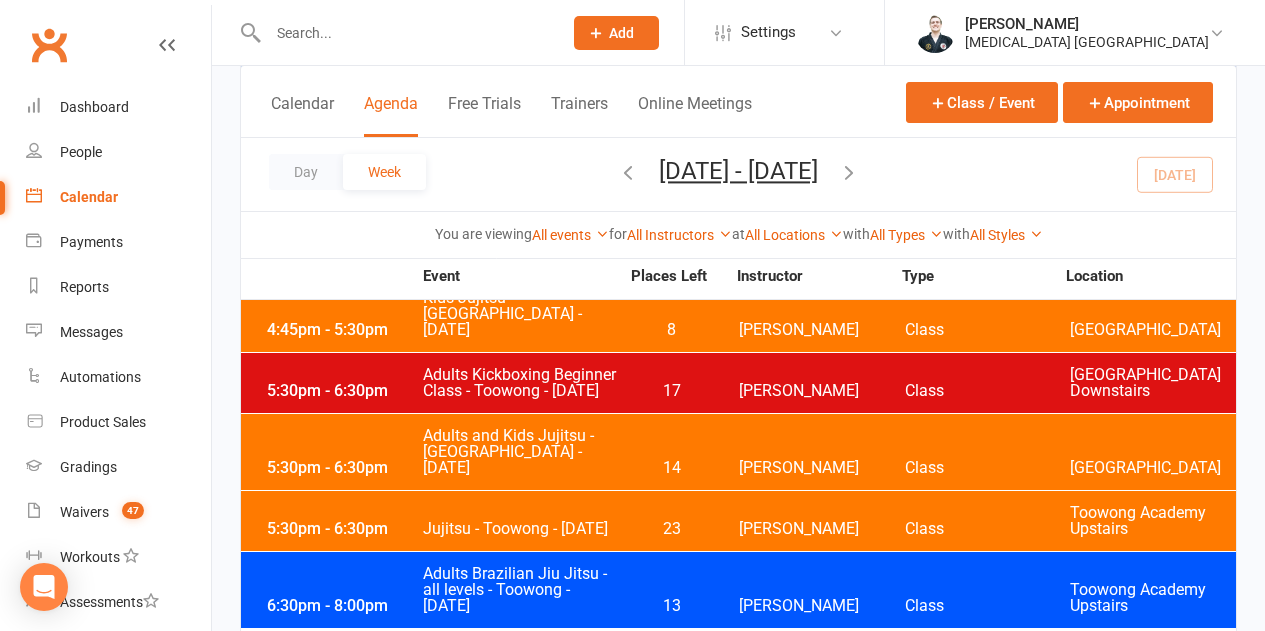 click on "6:30pm - 8:00pm Adults Brazilian Jiu Jitsu - all levels - Toowong - [DATE] 13 [PERSON_NAME] Class Toowong Academy Upstairs" at bounding box center [738, 590] 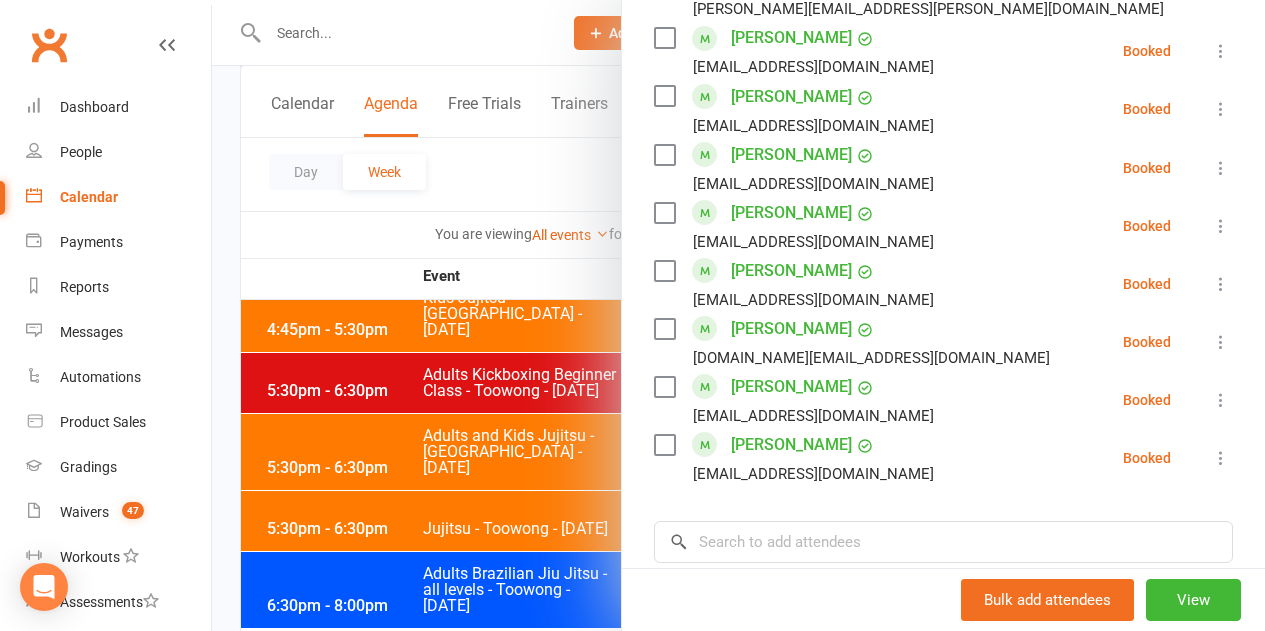 scroll, scrollTop: 1362, scrollLeft: 0, axis: vertical 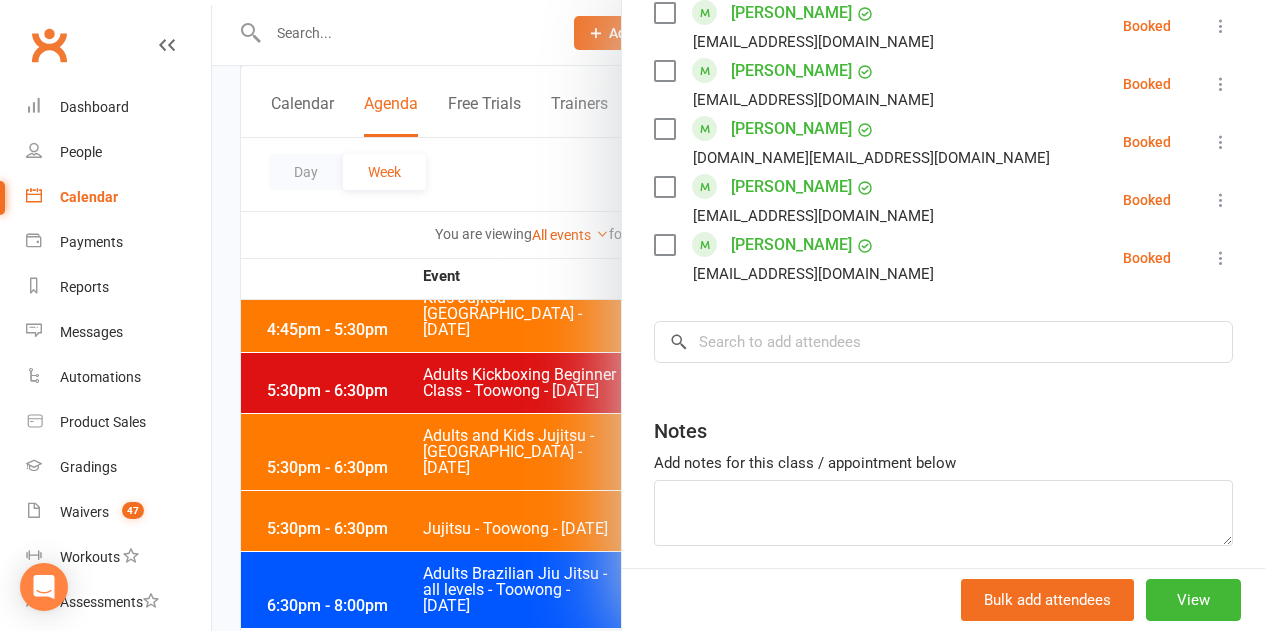 click at bounding box center [738, 315] 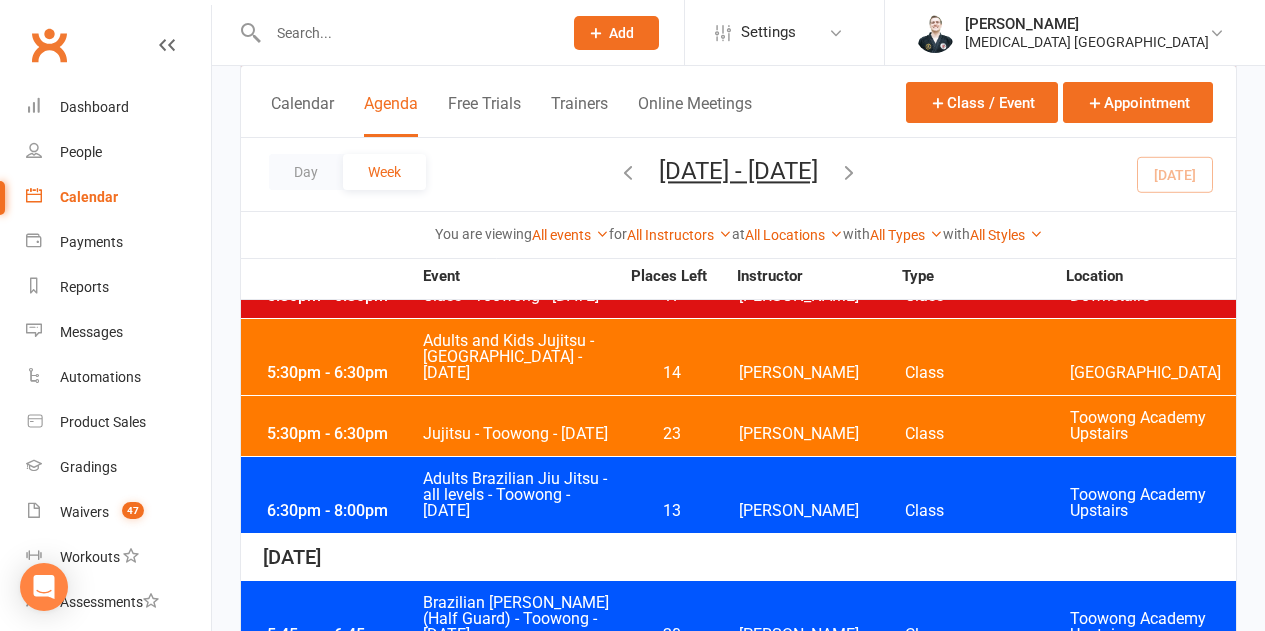 scroll, scrollTop: 4000, scrollLeft: 0, axis: vertical 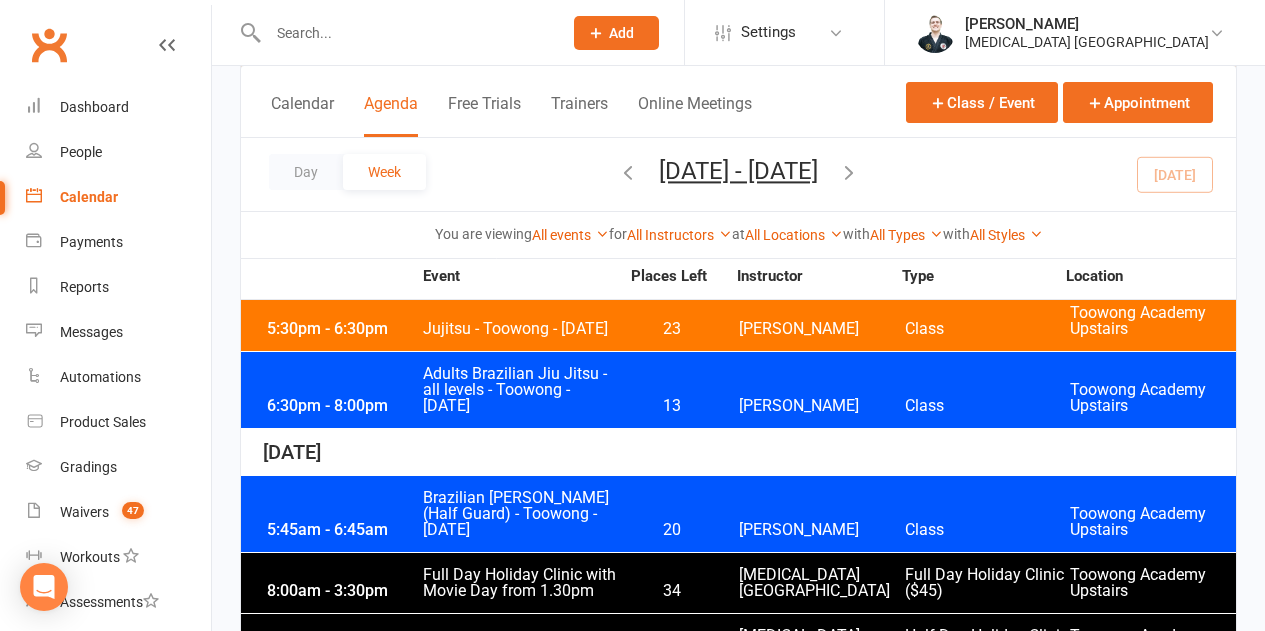 click on "Brazilian [PERSON_NAME] (Half Guard) - Toowong - [DATE]" at bounding box center (520, 514) 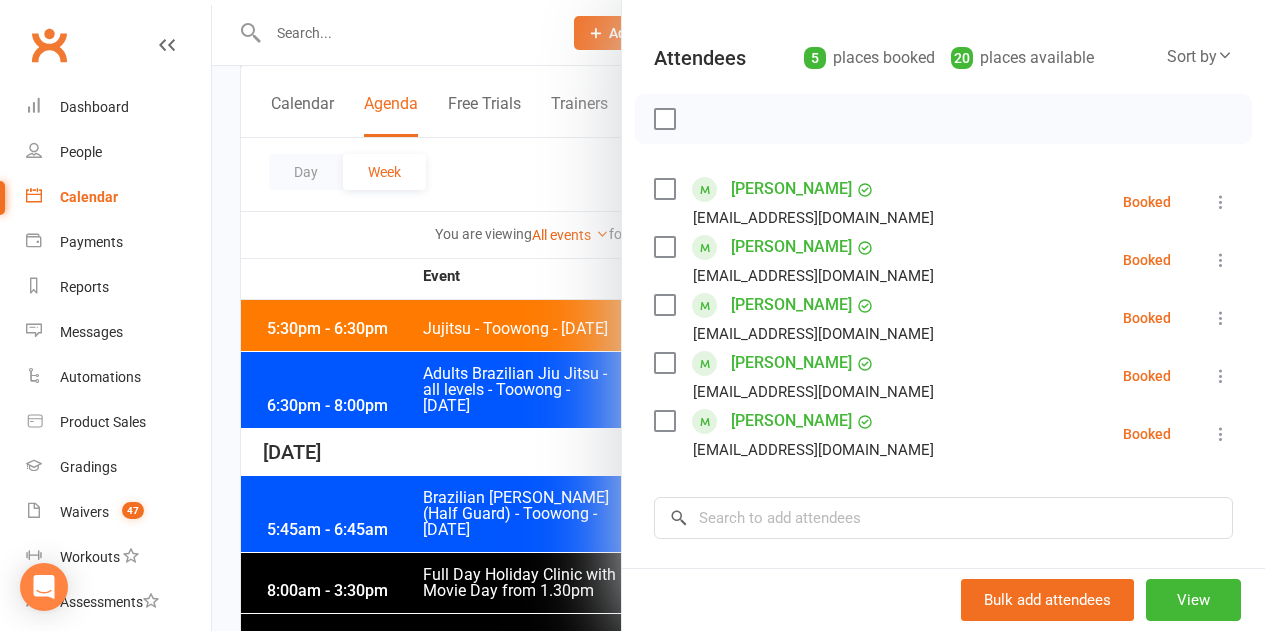 scroll, scrollTop: 200, scrollLeft: 0, axis: vertical 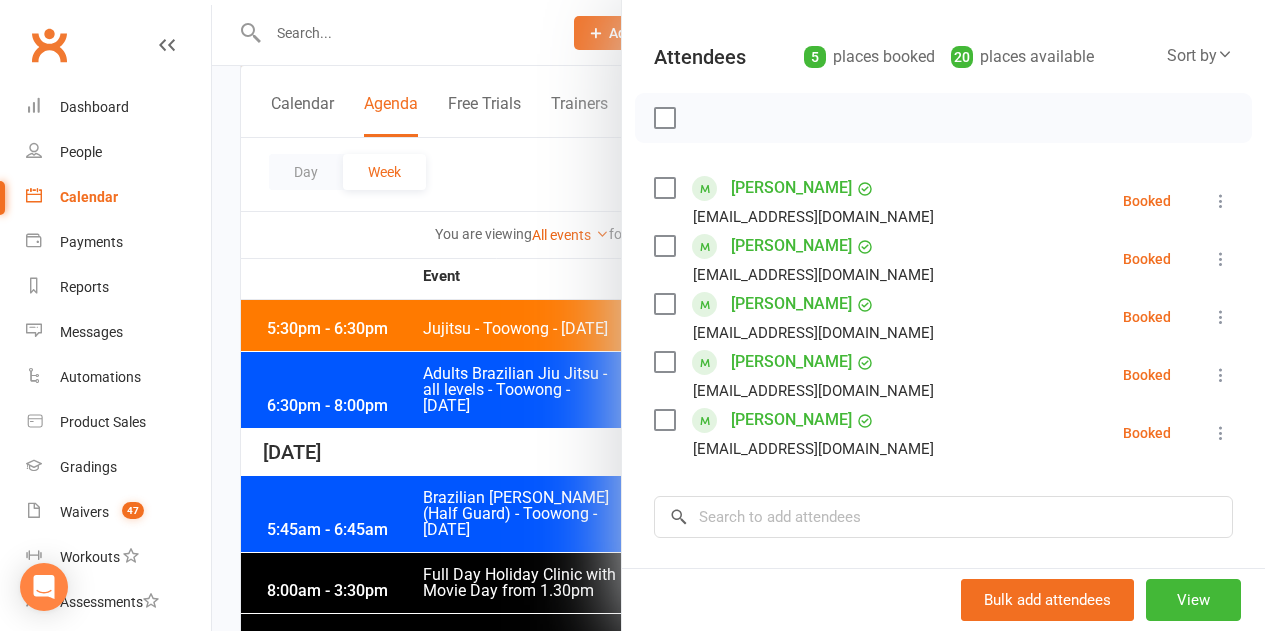 click at bounding box center [738, 315] 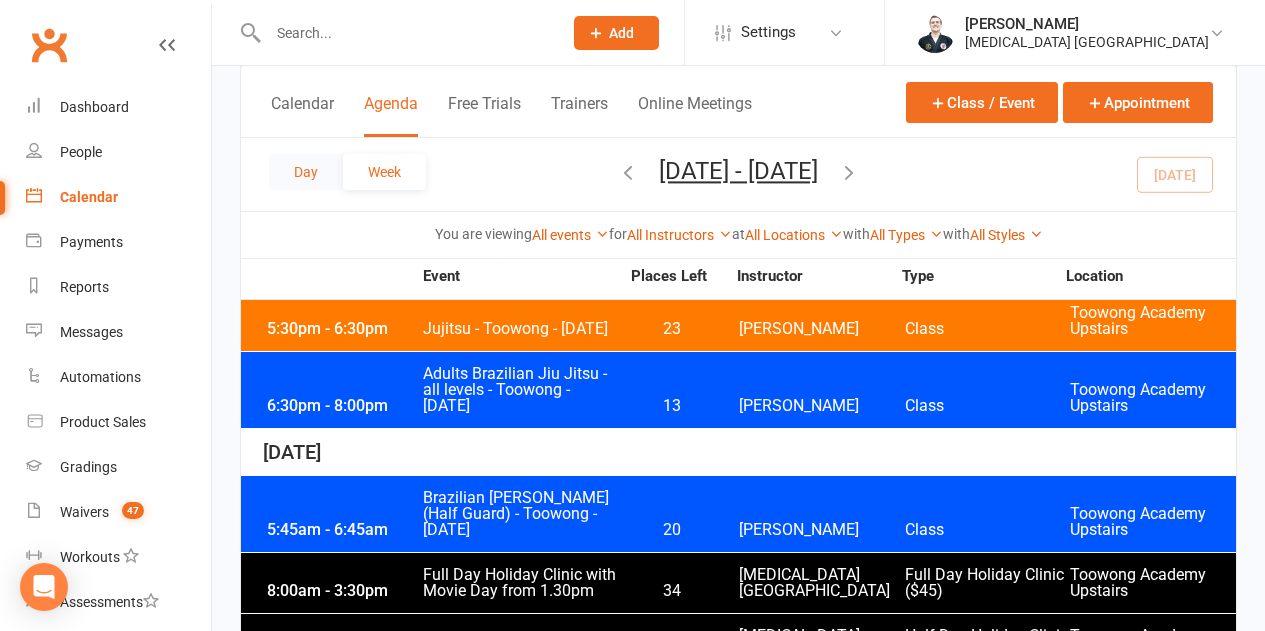 click on "Day" at bounding box center [306, 172] 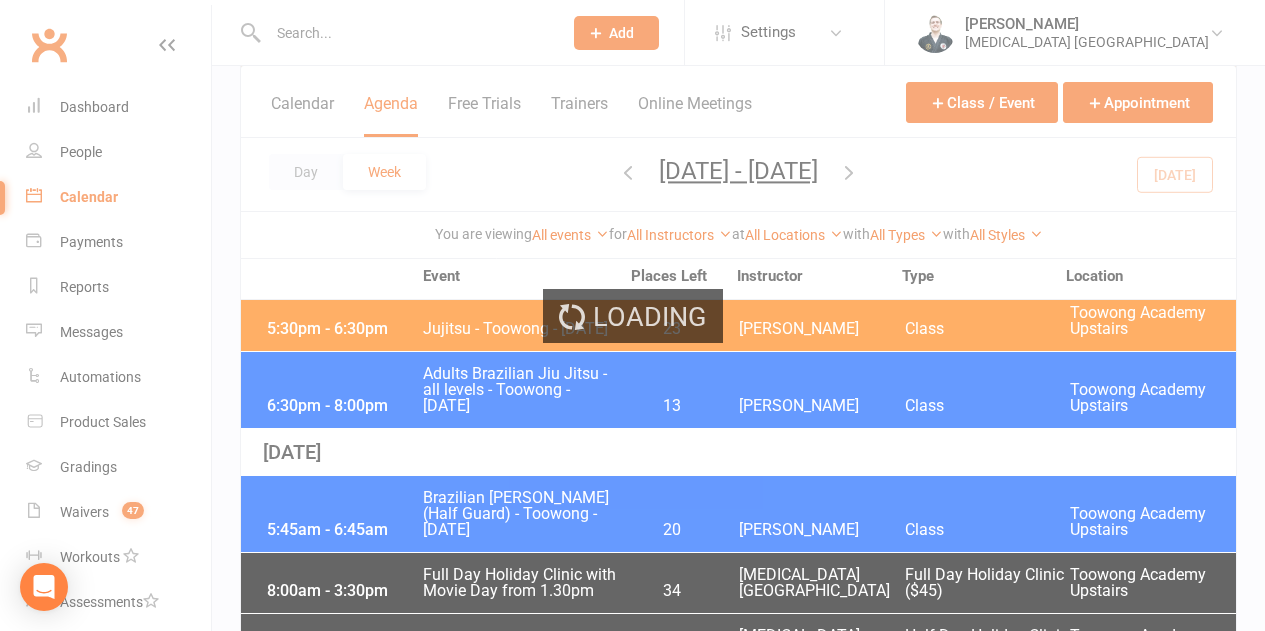 scroll, scrollTop: 0, scrollLeft: 0, axis: both 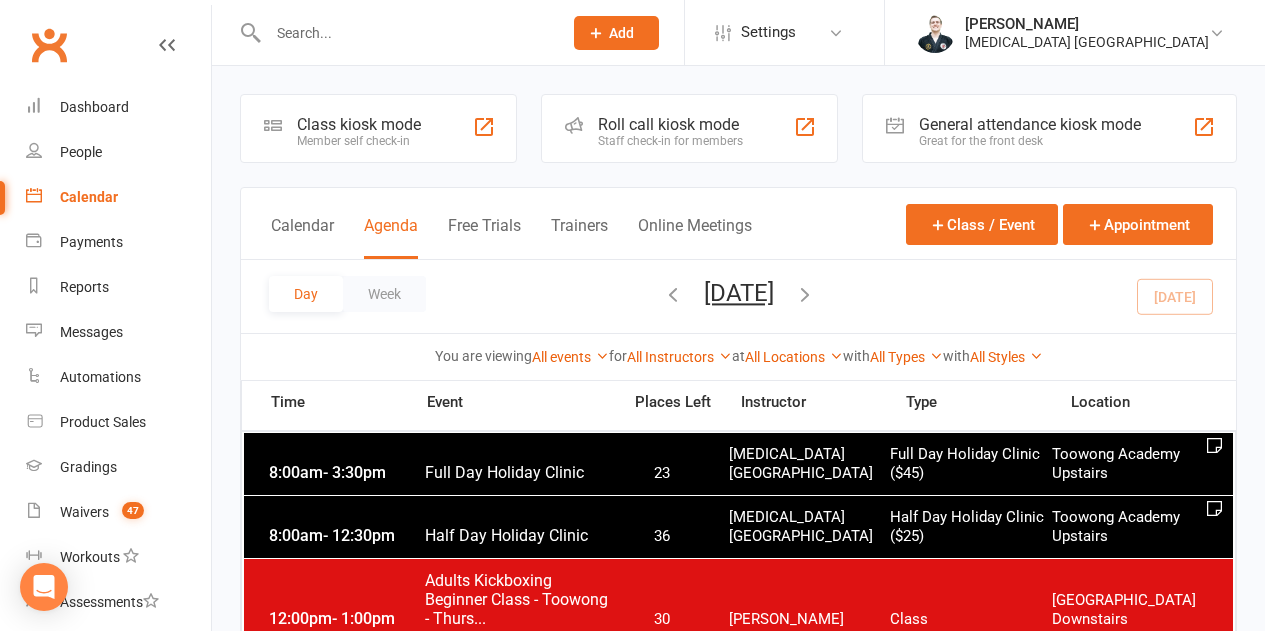 click on "8:00am  - 12:30pm" at bounding box center (344, 535) 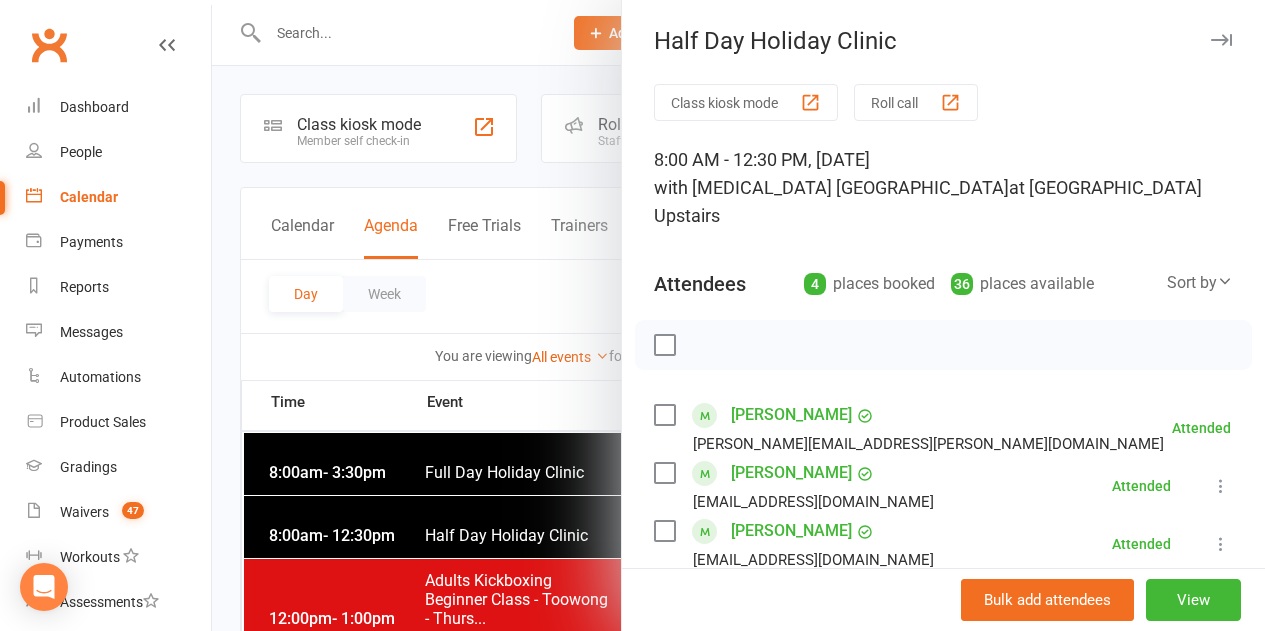 scroll, scrollTop: 0, scrollLeft: 0, axis: both 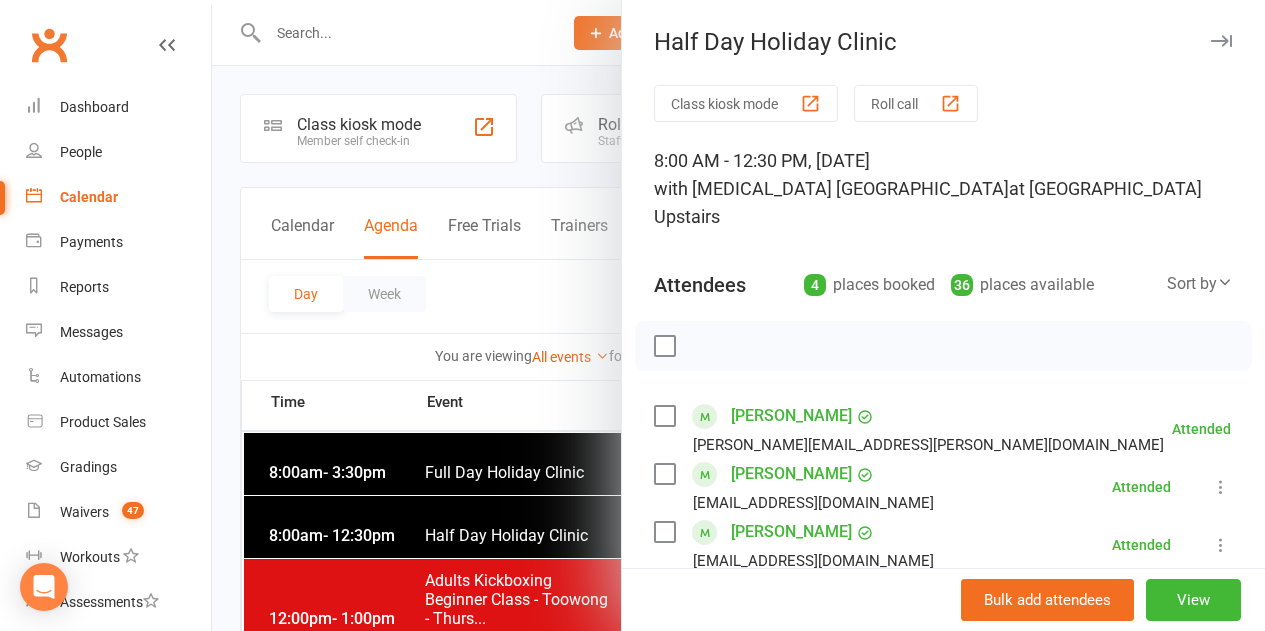 click at bounding box center (738, 315) 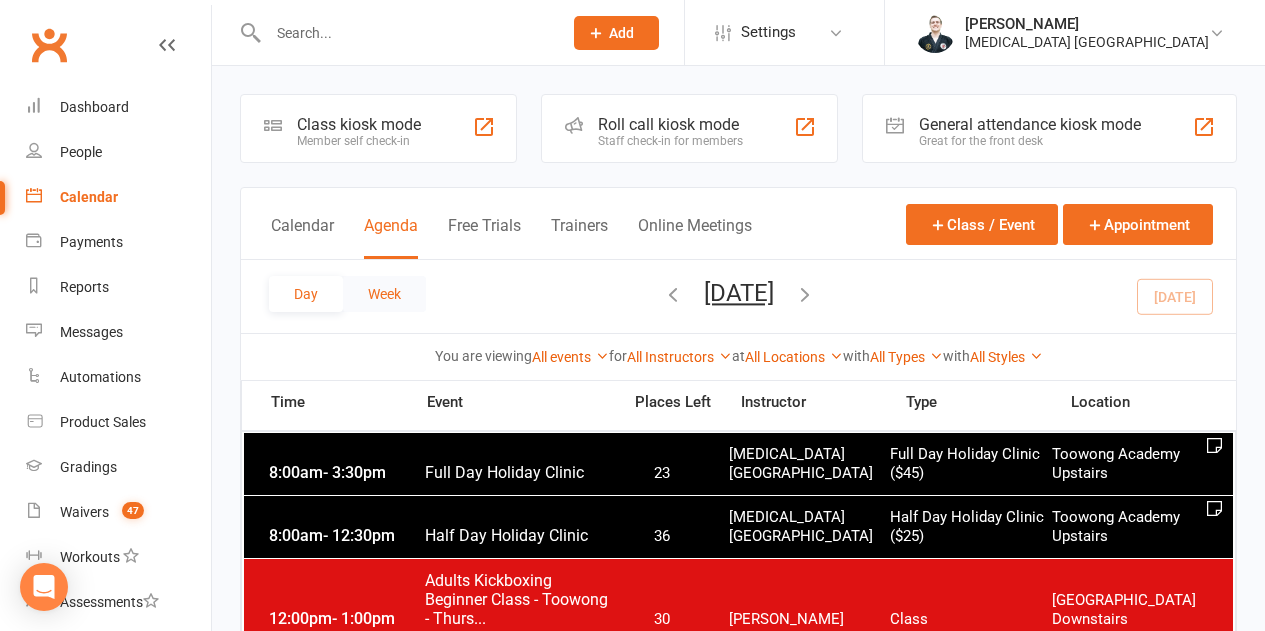 click on "Week" at bounding box center [384, 294] 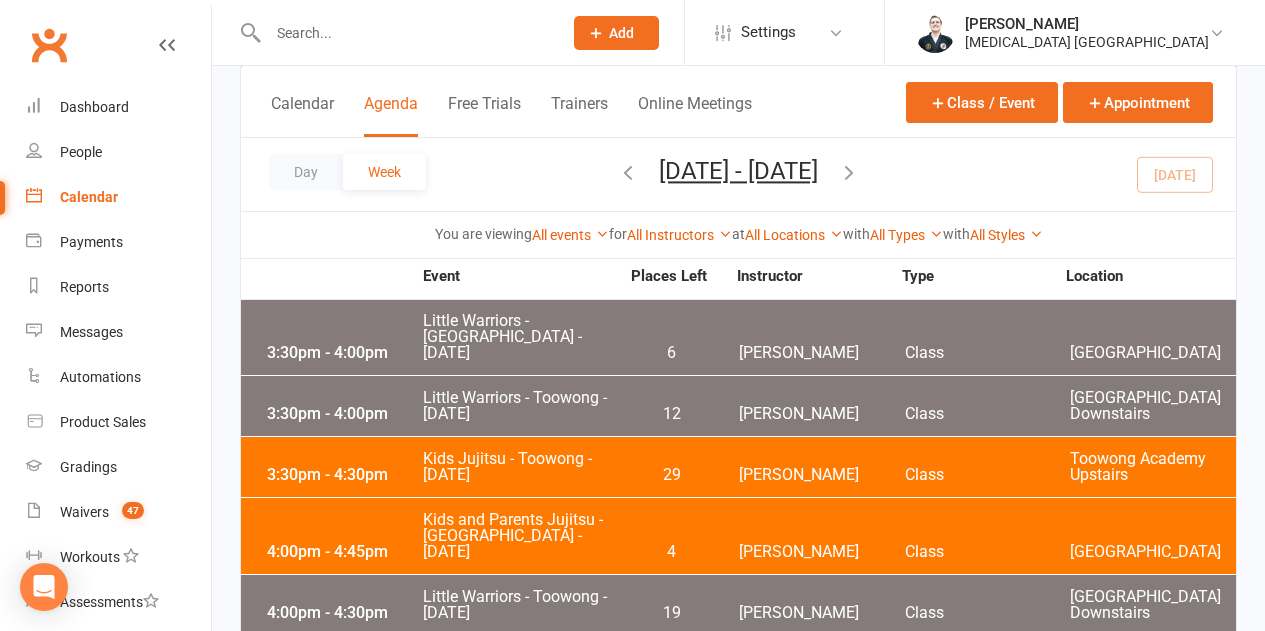 scroll, scrollTop: 1200, scrollLeft: 0, axis: vertical 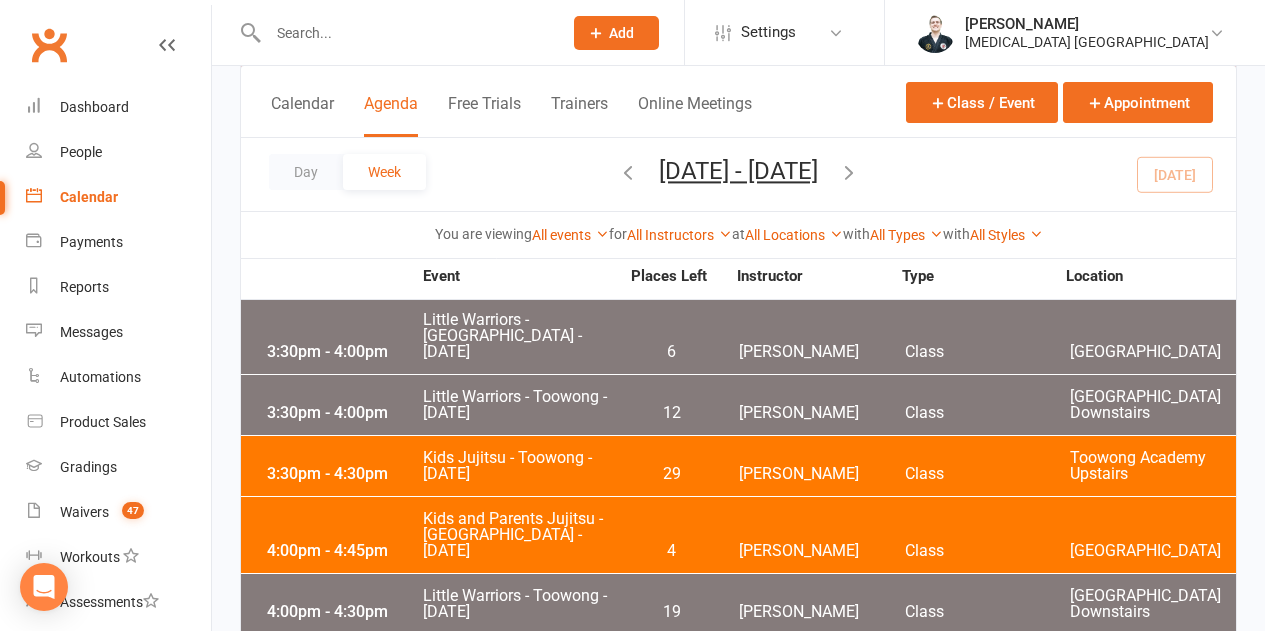 click on "4:00pm - 4:30pm" at bounding box center (342, 612) 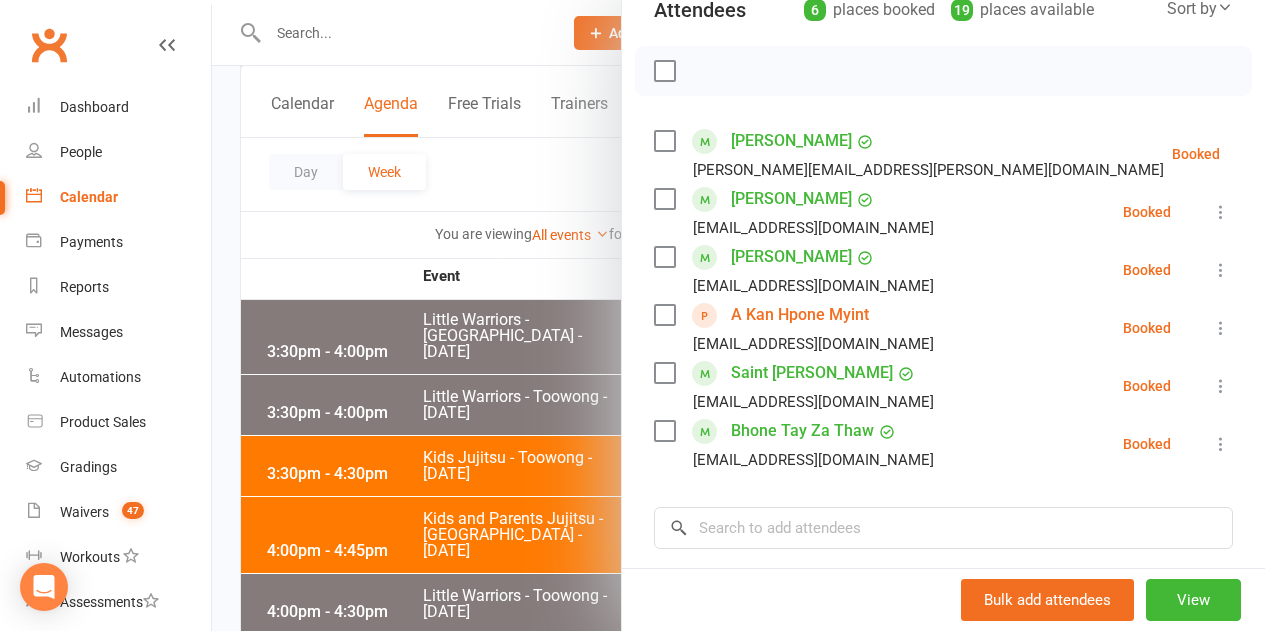 scroll, scrollTop: 300, scrollLeft: 0, axis: vertical 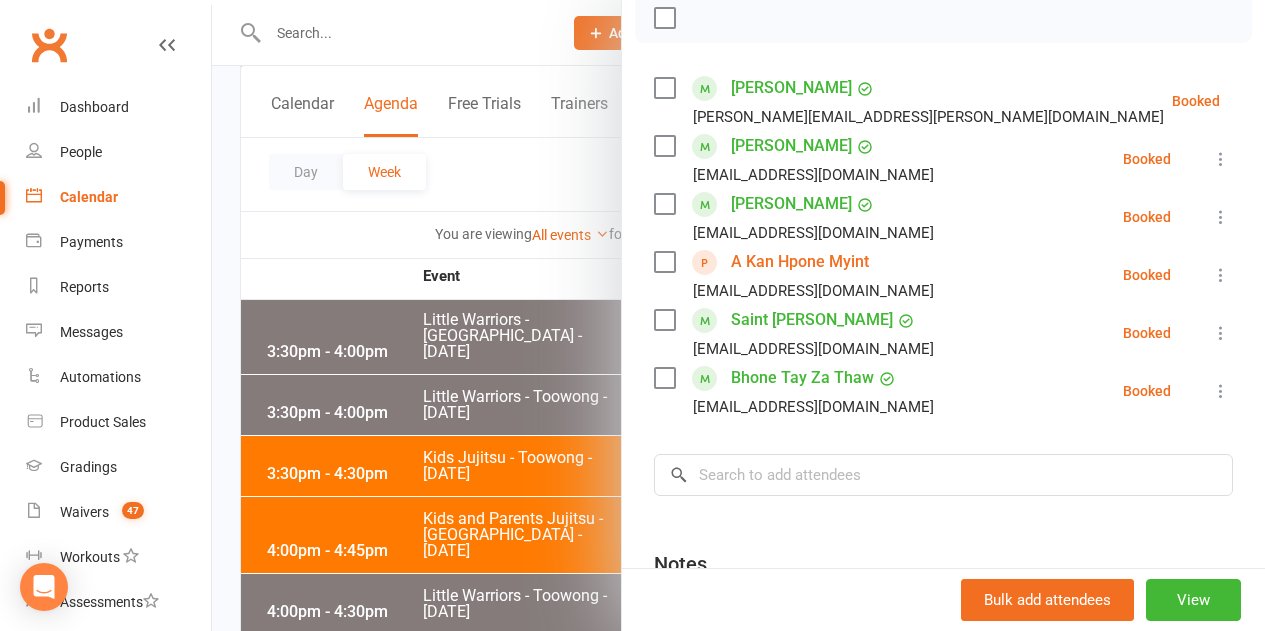 click at bounding box center [1221, 275] 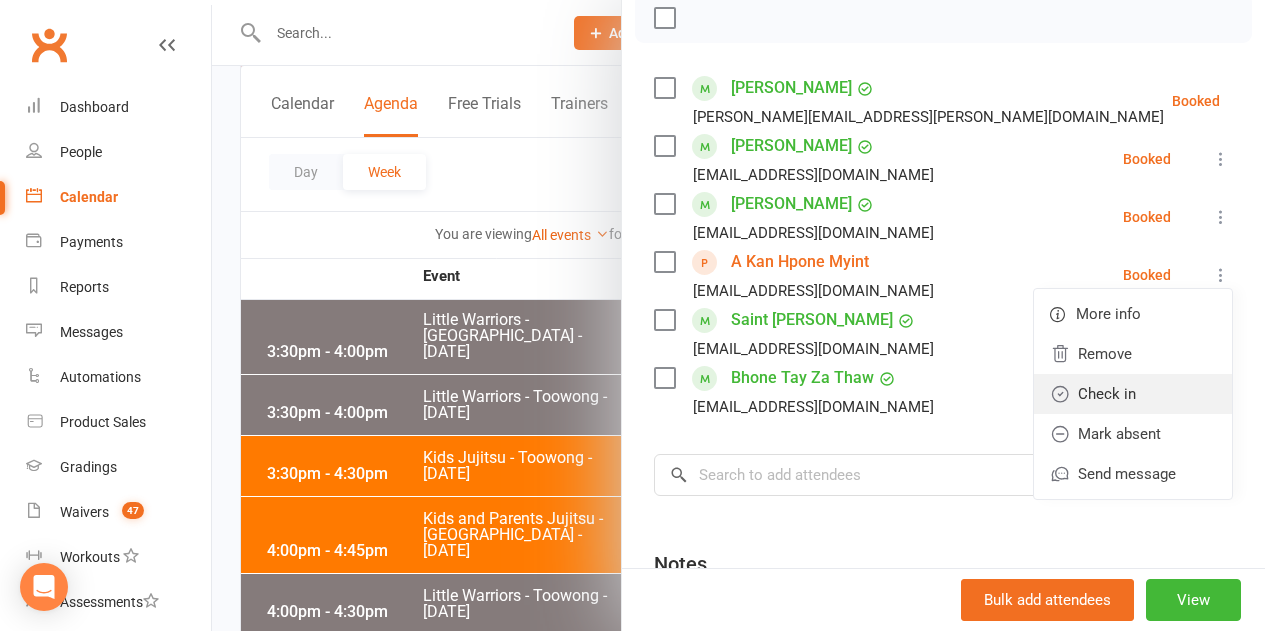 click on "Check in" at bounding box center (1133, 394) 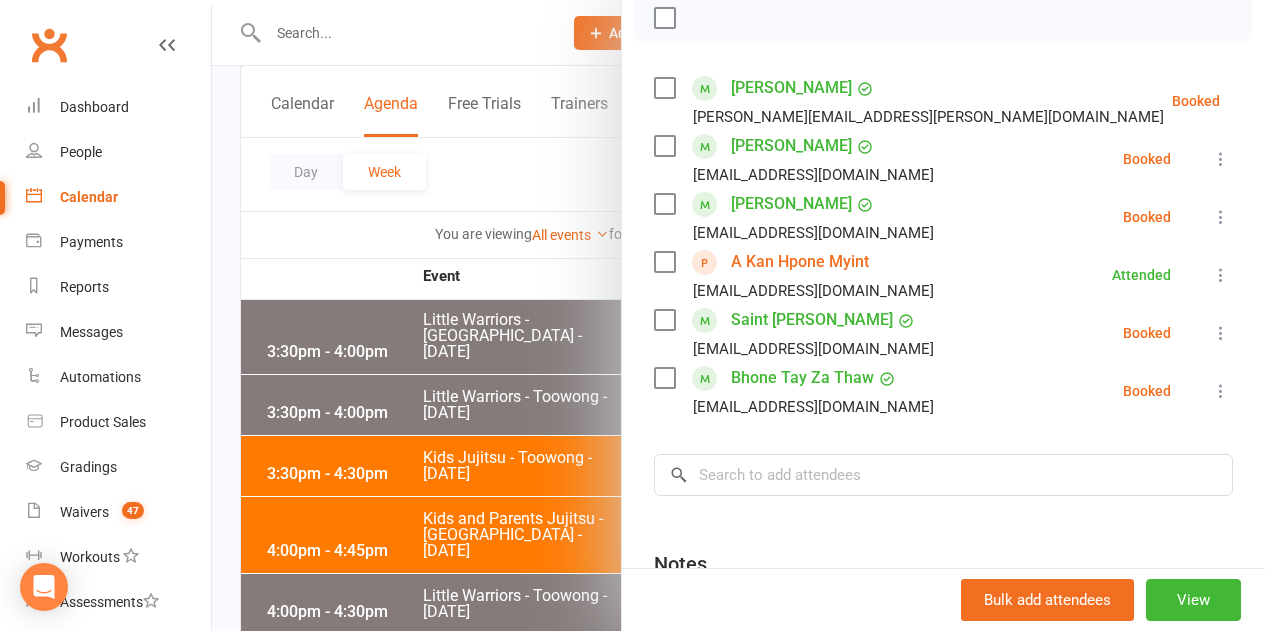 click at bounding box center (738, 315) 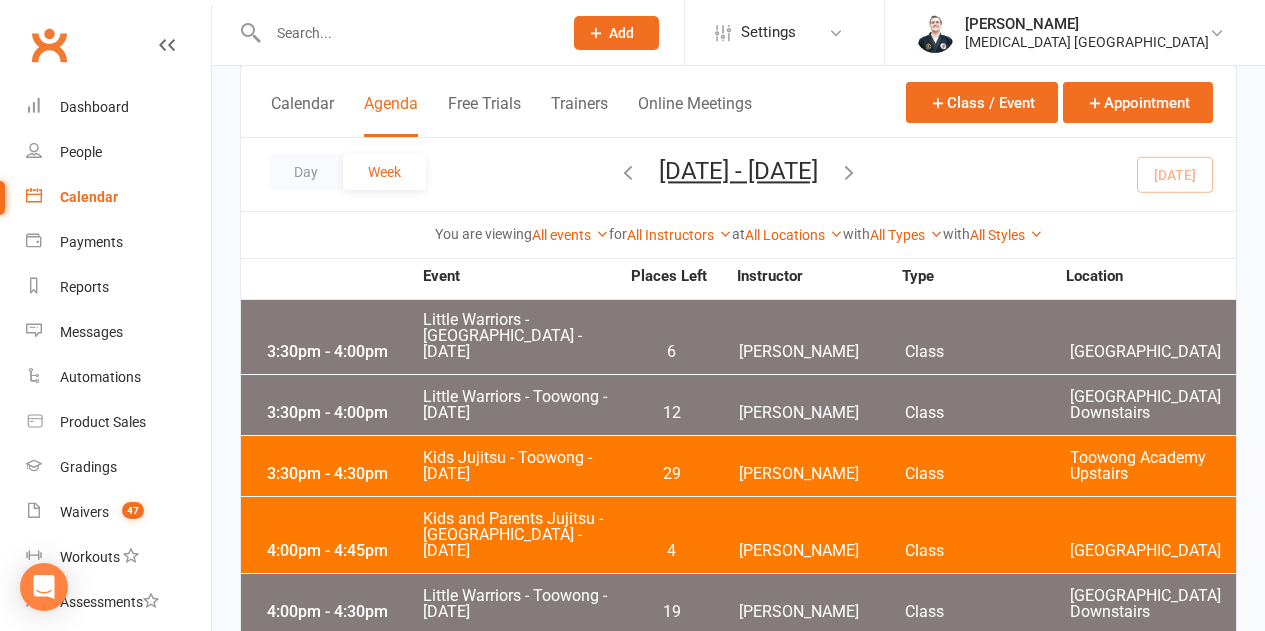 click at bounding box center [849, 172] 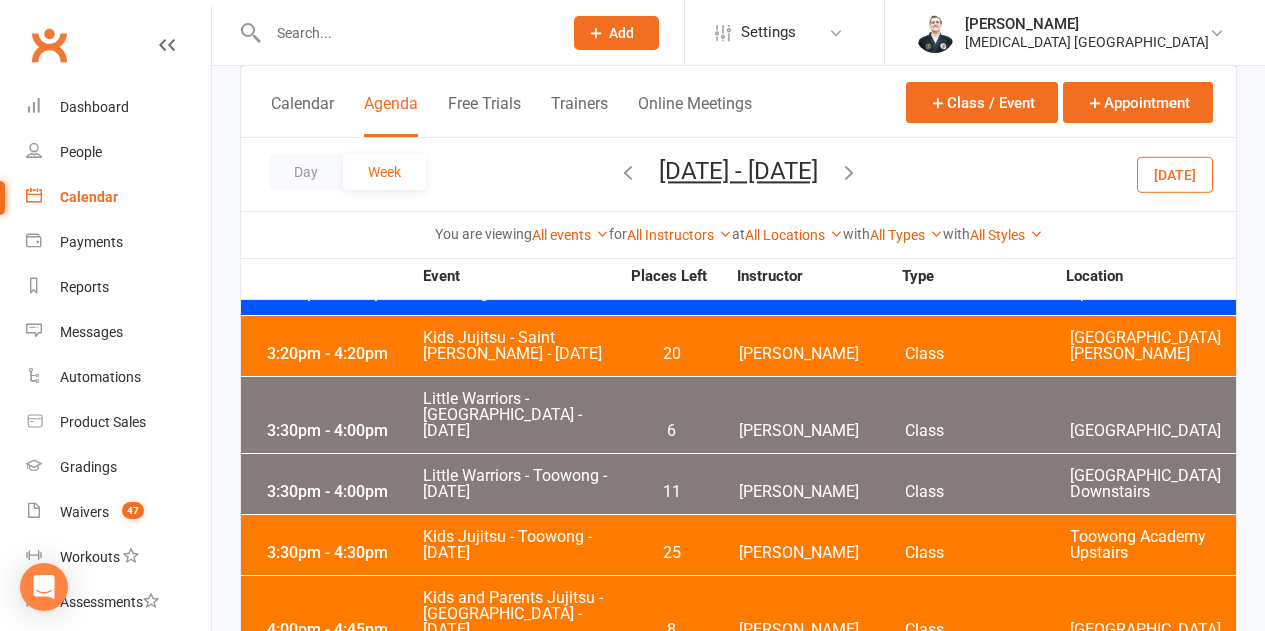click on "4:00pm - 4:30pm" at bounding box center (342, 691) 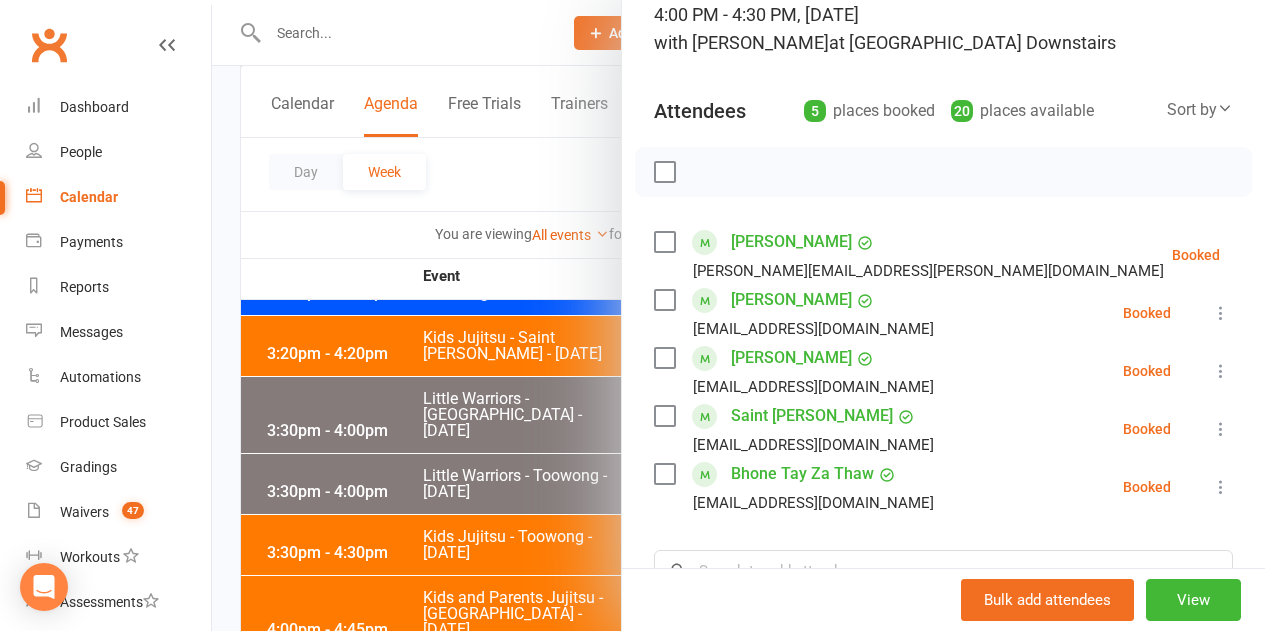 scroll, scrollTop: 300, scrollLeft: 0, axis: vertical 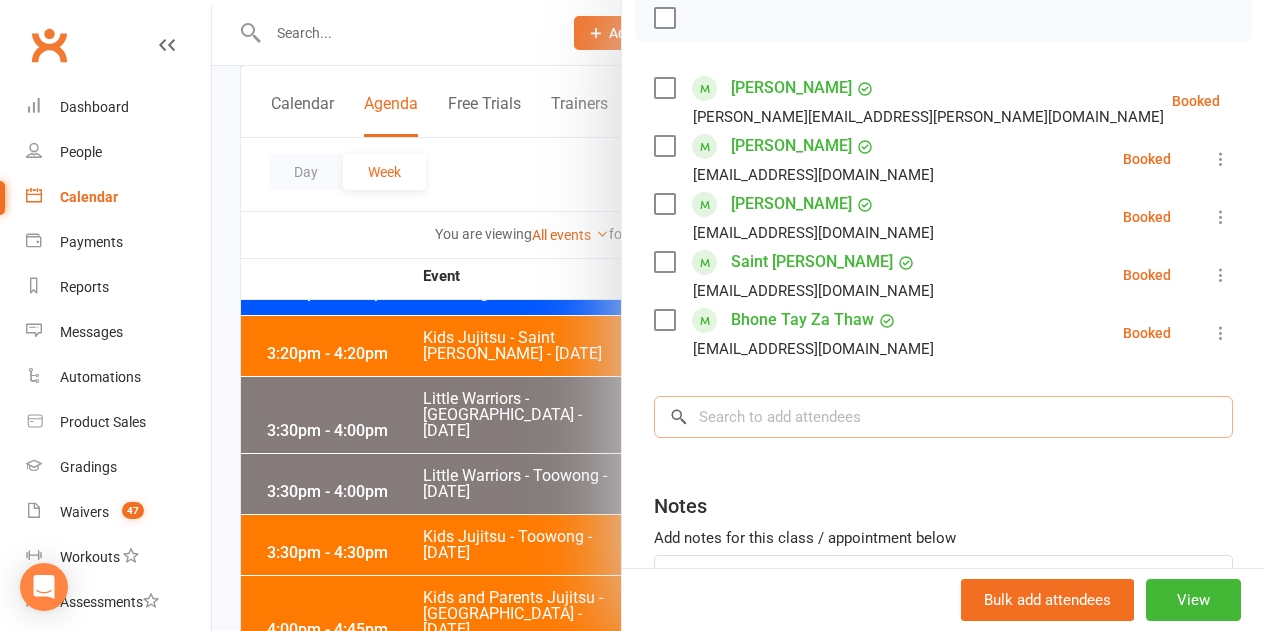 click on "Class kiosk mode  Roll call  4:00 PM - 4:30 PM, [DATE] with [PERSON_NAME]  at  [GEOGRAPHIC_DATA]  Attendees  5  places booked 20  places available Sort by  Last name  First name  Booking created    Abigail Gill  [EMAIL_ADDRESS][PERSON_NAME][DOMAIN_NAME] Booked More info  Remove  Check in  Mark absent  Send message  All bookings for series    [PERSON_NAME]  [EMAIL_ADDRESS][DOMAIN_NAME] Booked More info  Remove  Check in  Mark absent  Send message  All bookings for series    [PERSON_NAME]  [EMAIL_ADDRESS][DOMAIN_NAME] Booked More info  Remove  Check in  Mark absent  Send message  All bookings for series    Saint [PERSON_NAME]  [EMAIL_ADDRESS][DOMAIN_NAME] Booked More info  Remove  Check in  Mark absent  Send message  All bookings for series    [PERSON_NAME]  [EMAIL_ADDRESS][DOMAIN_NAME] Booked More info  Remove  Check in  Mark absent  Send message  All bookings for series  × No results
Notes  Add notes for this class / appointment below" at bounding box center [943, 253] 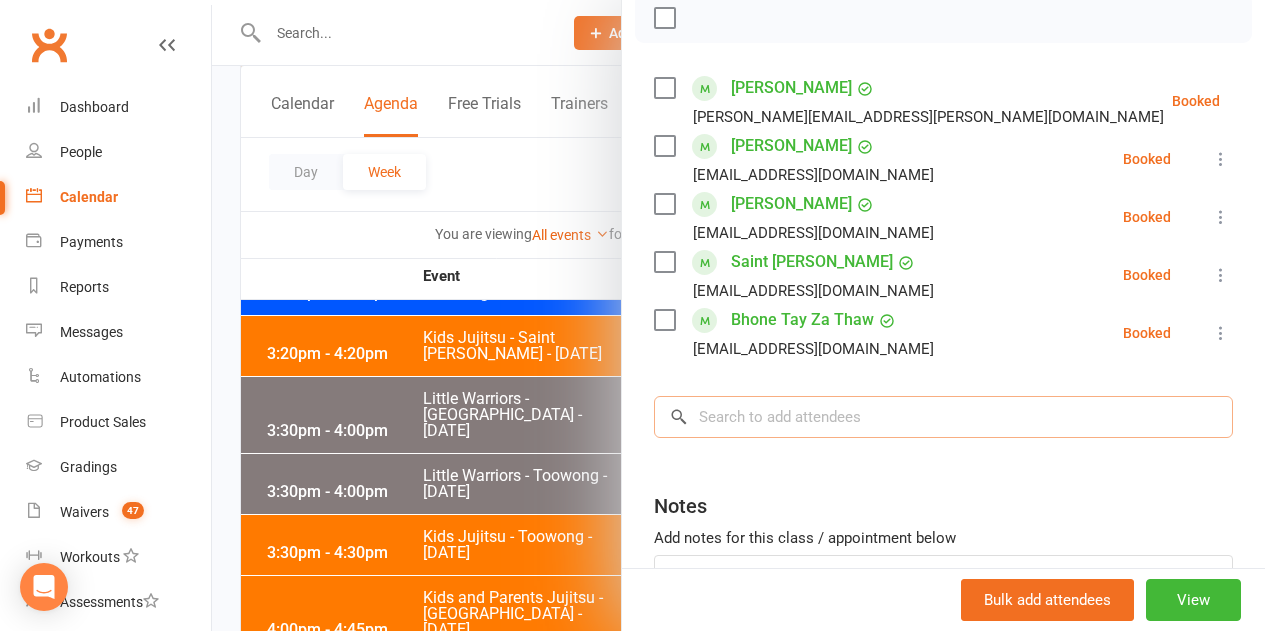 type on "p" 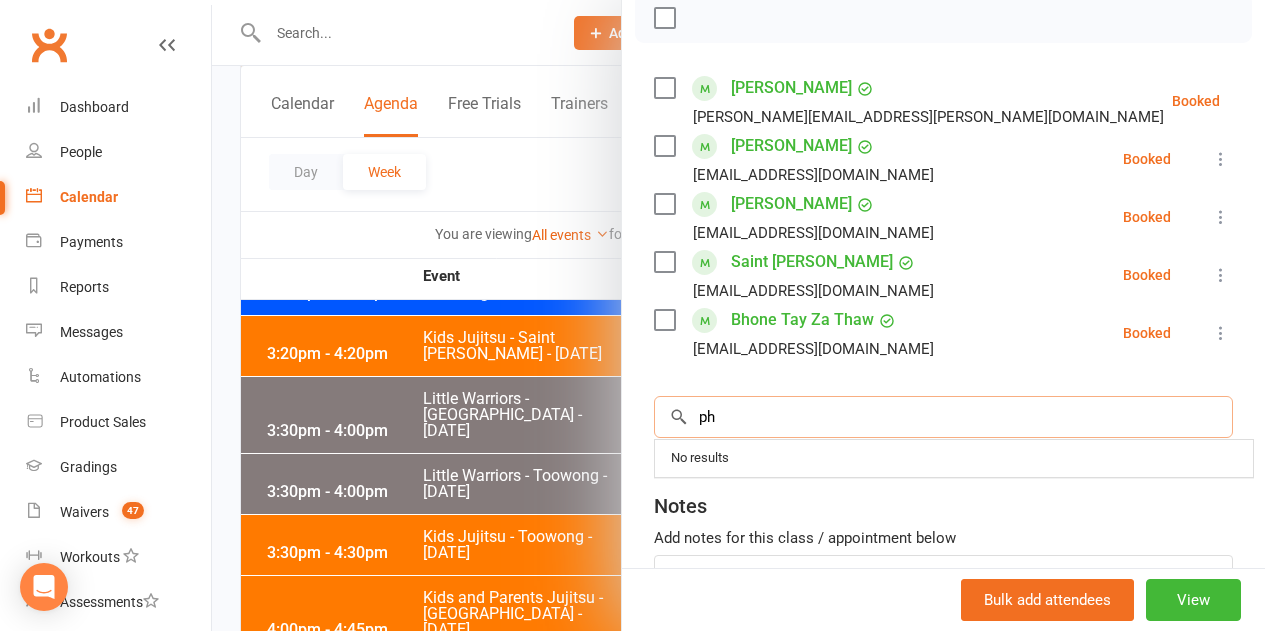 type on "p" 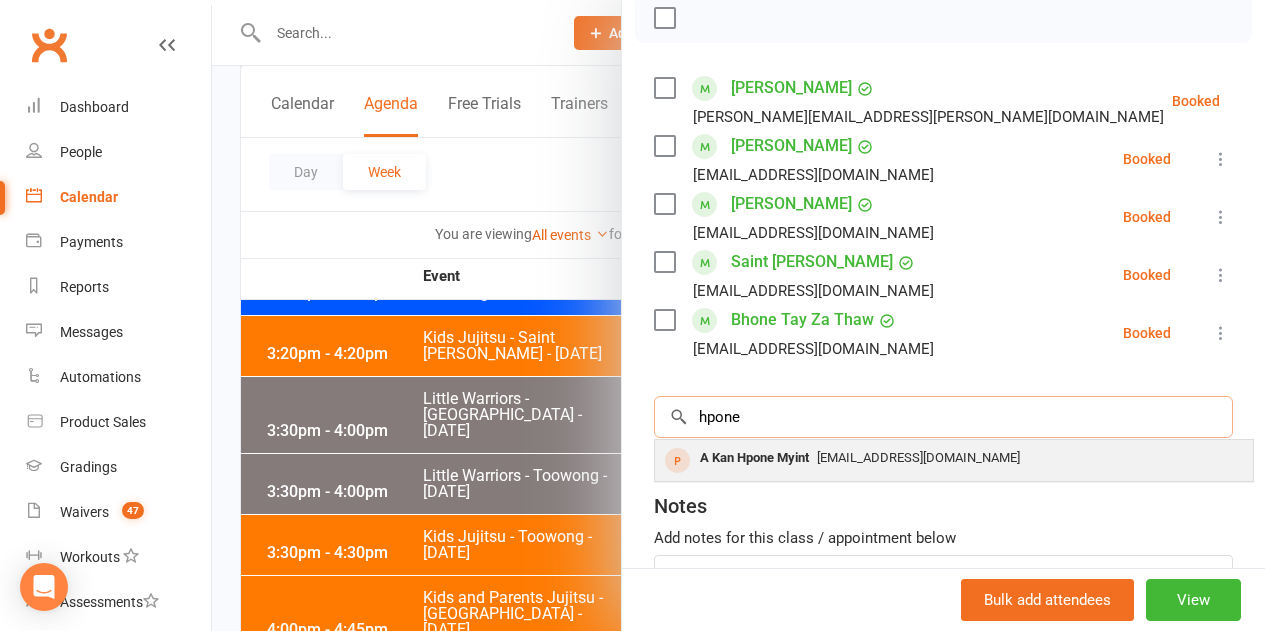 type on "hpone" 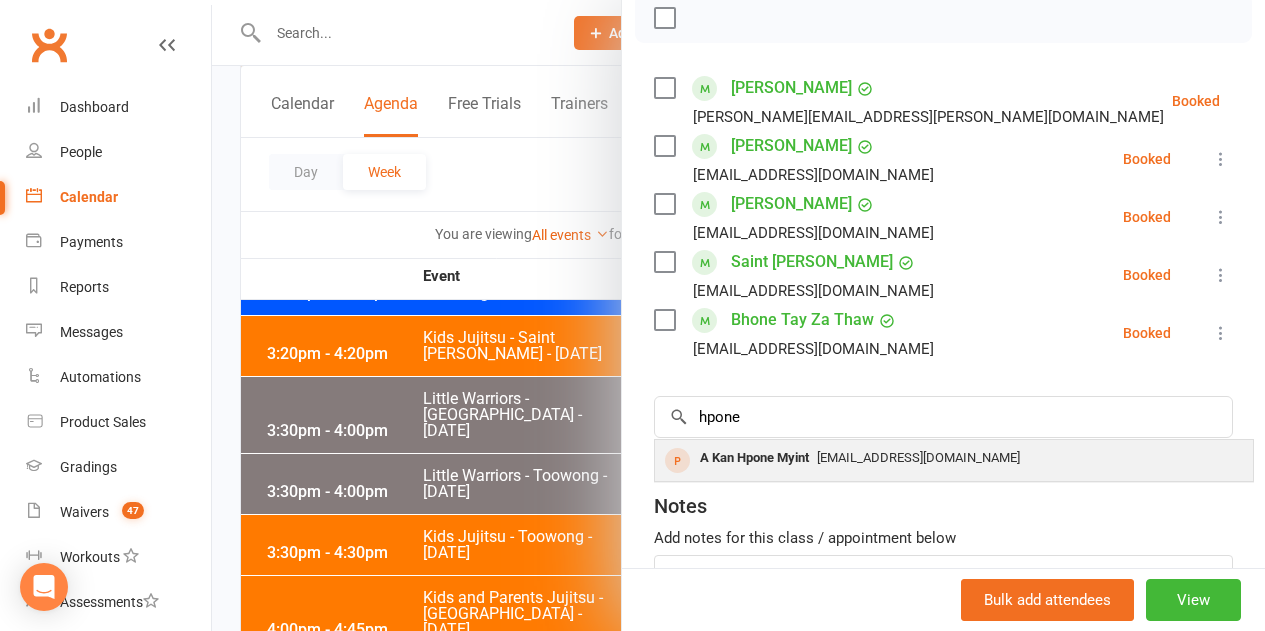 click on "[EMAIL_ADDRESS][DOMAIN_NAME]" at bounding box center [918, 457] 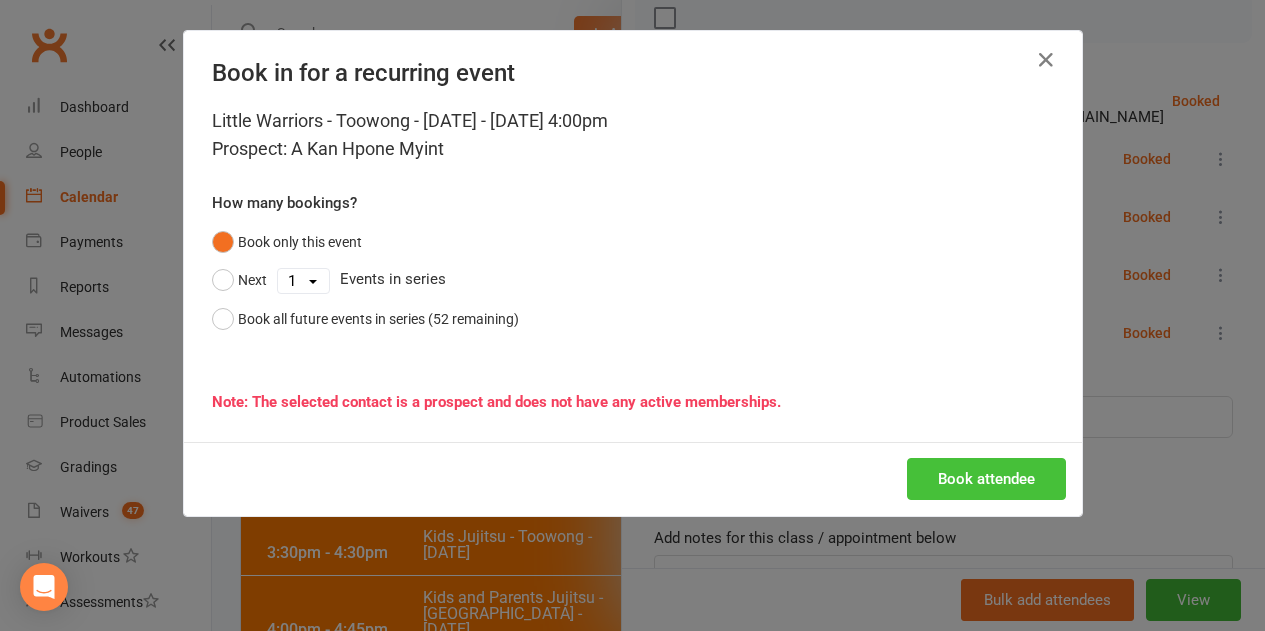 click on "Book attendee" at bounding box center (986, 479) 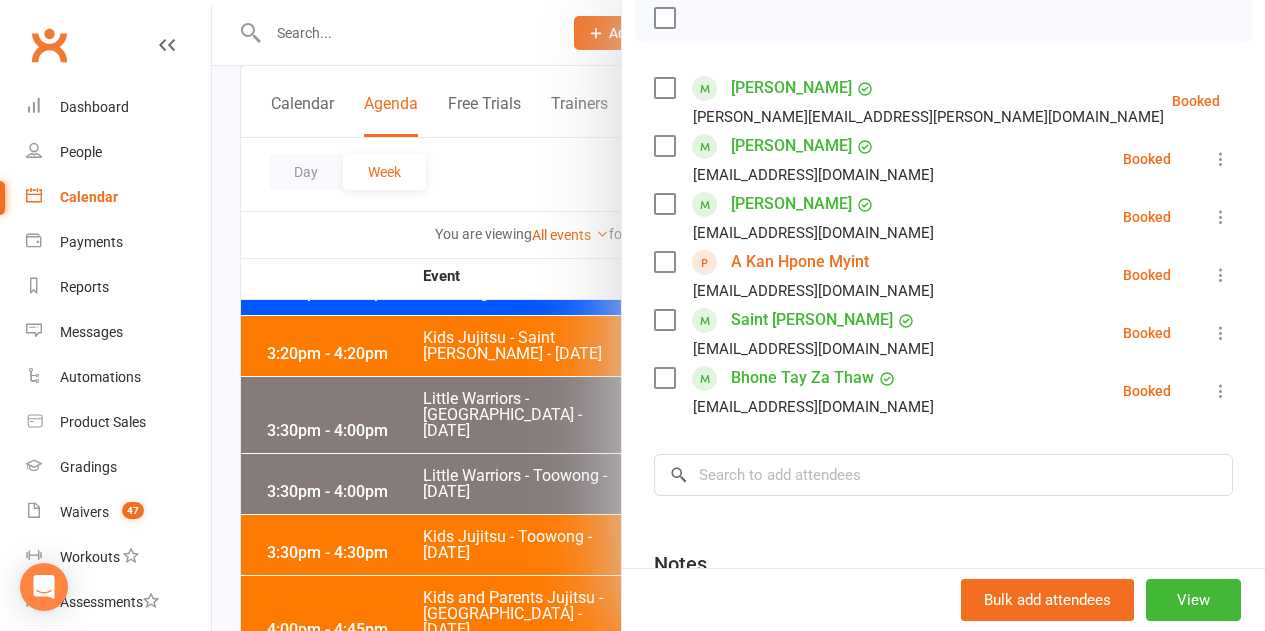click at bounding box center [738, 315] 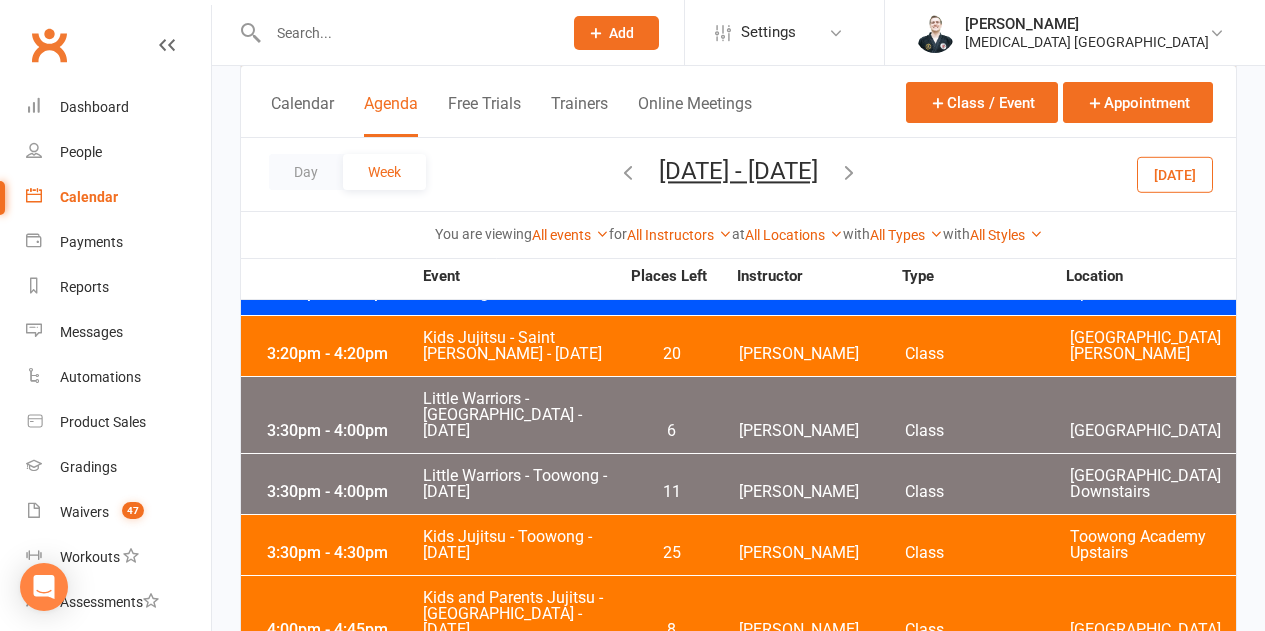 click on "[DATE]" at bounding box center [1175, 174] 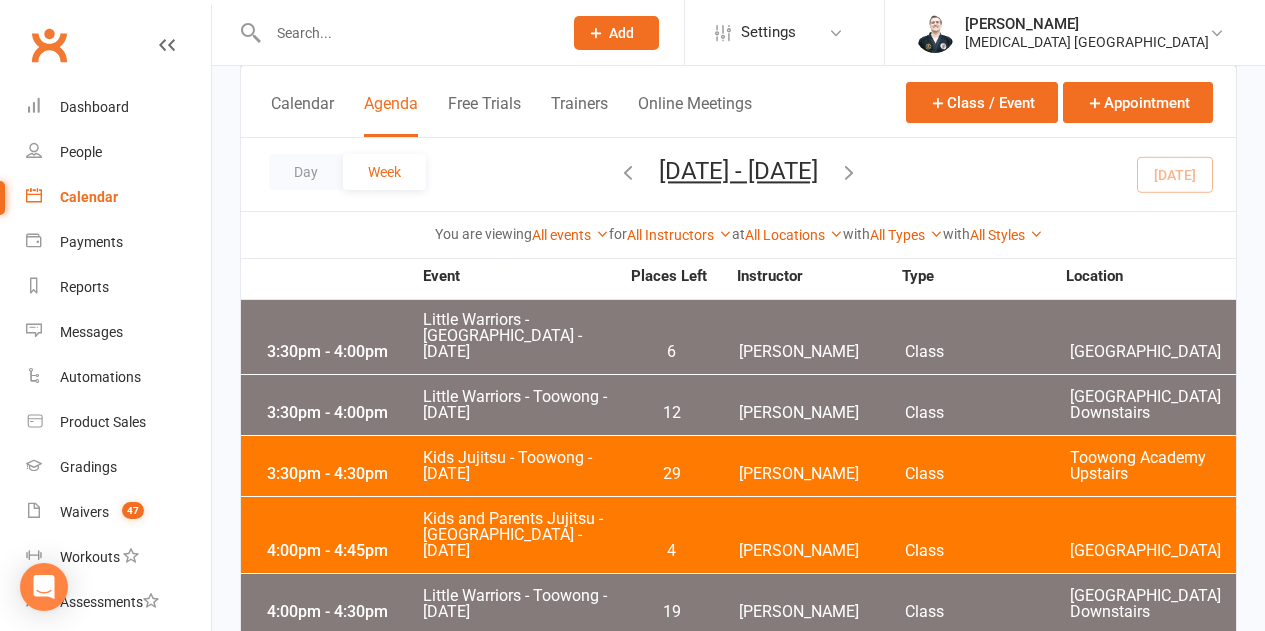 click at bounding box center [405, 33] 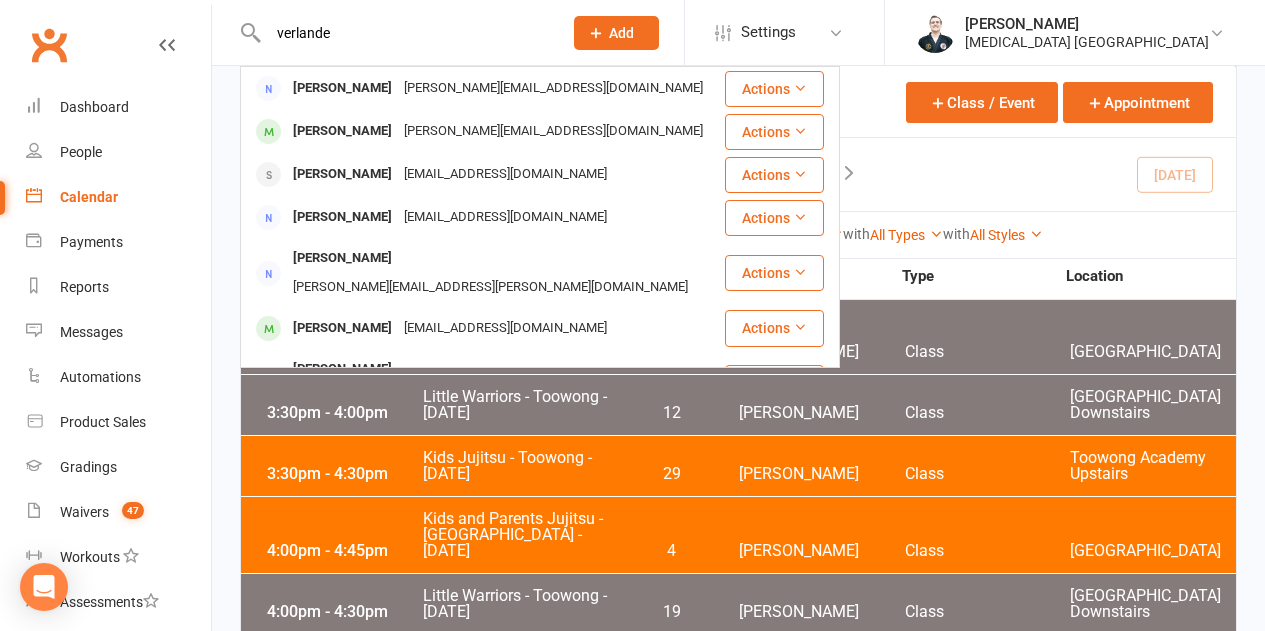 click on "verlande" at bounding box center (405, 33) 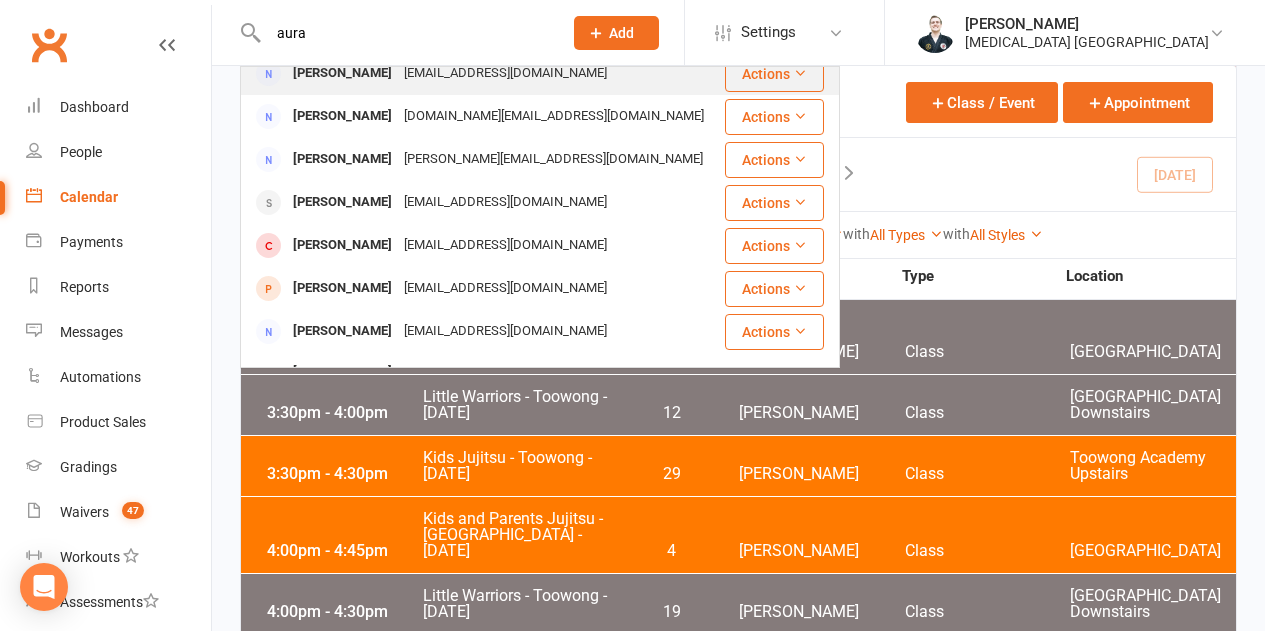 scroll, scrollTop: 200, scrollLeft: 0, axis: vertical 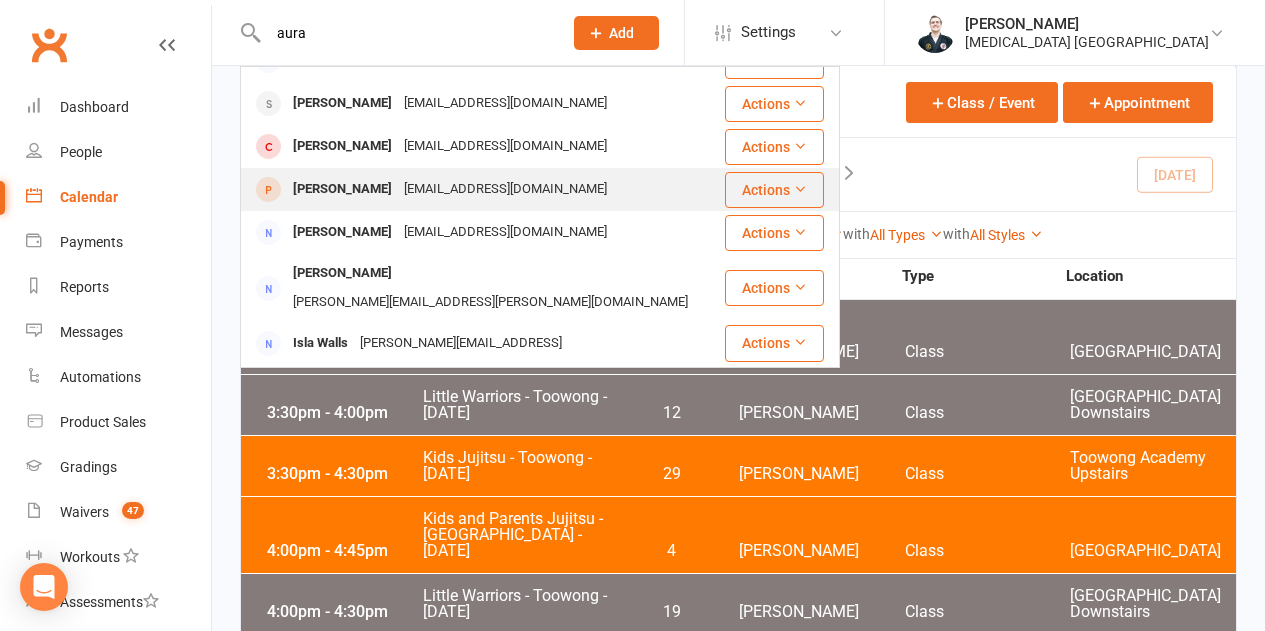 type on "aura" 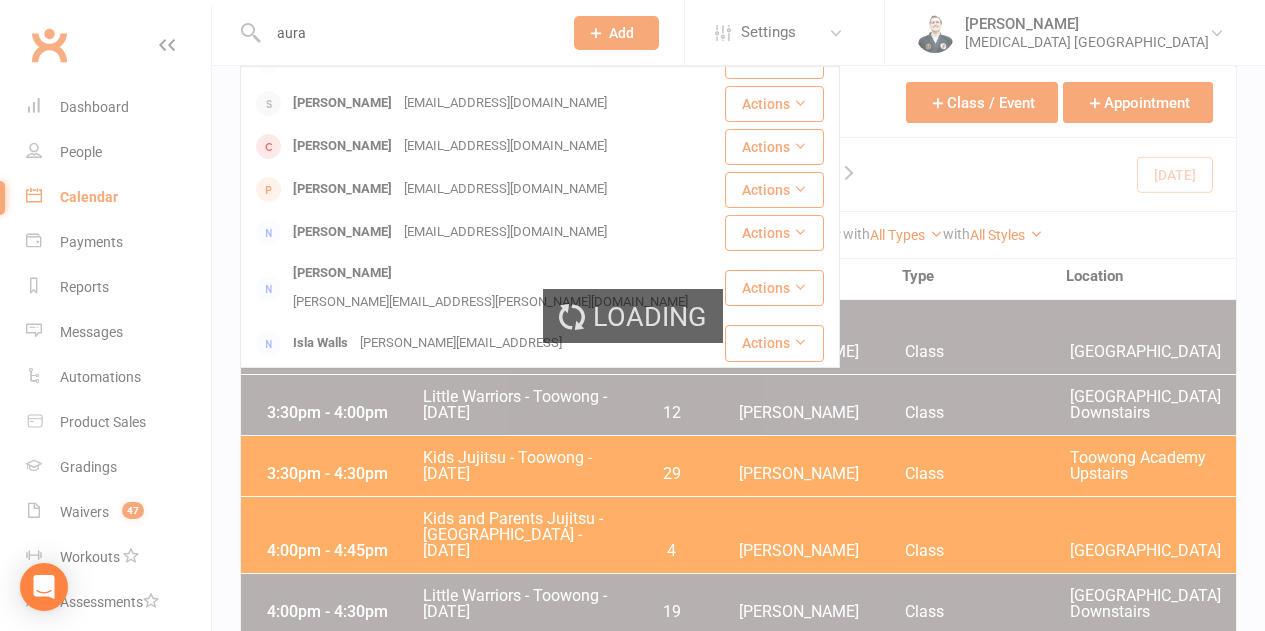 type 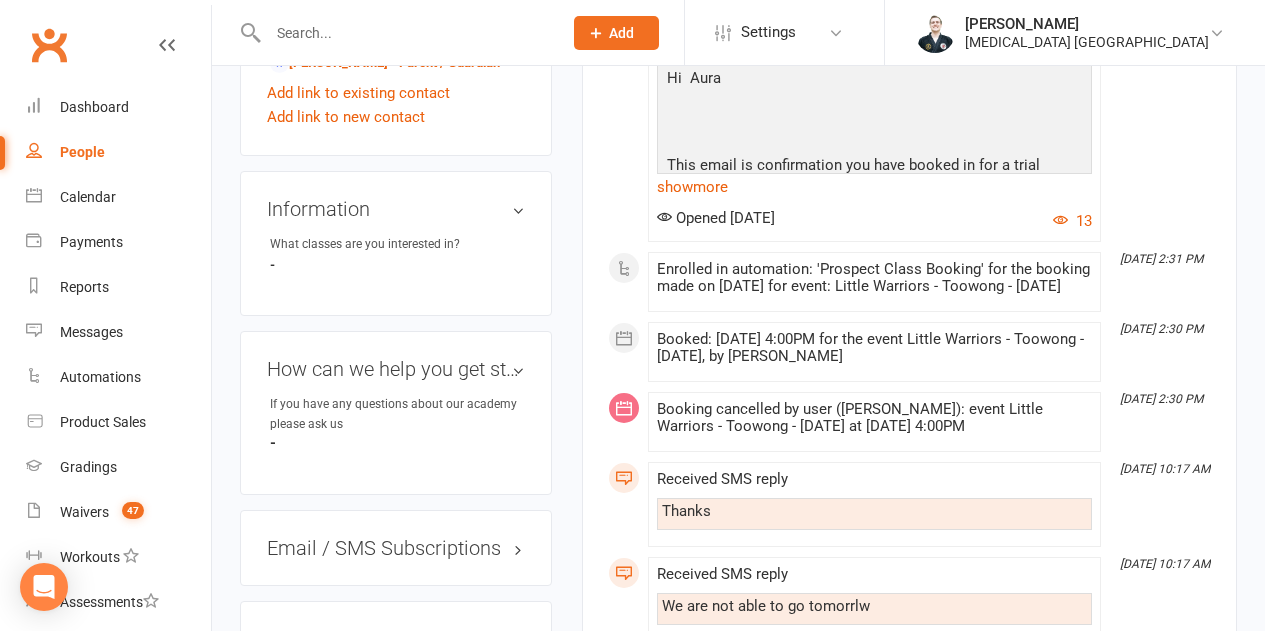 scroll, scrollTop: 1000, scrollLeft: 0, axis: vertical 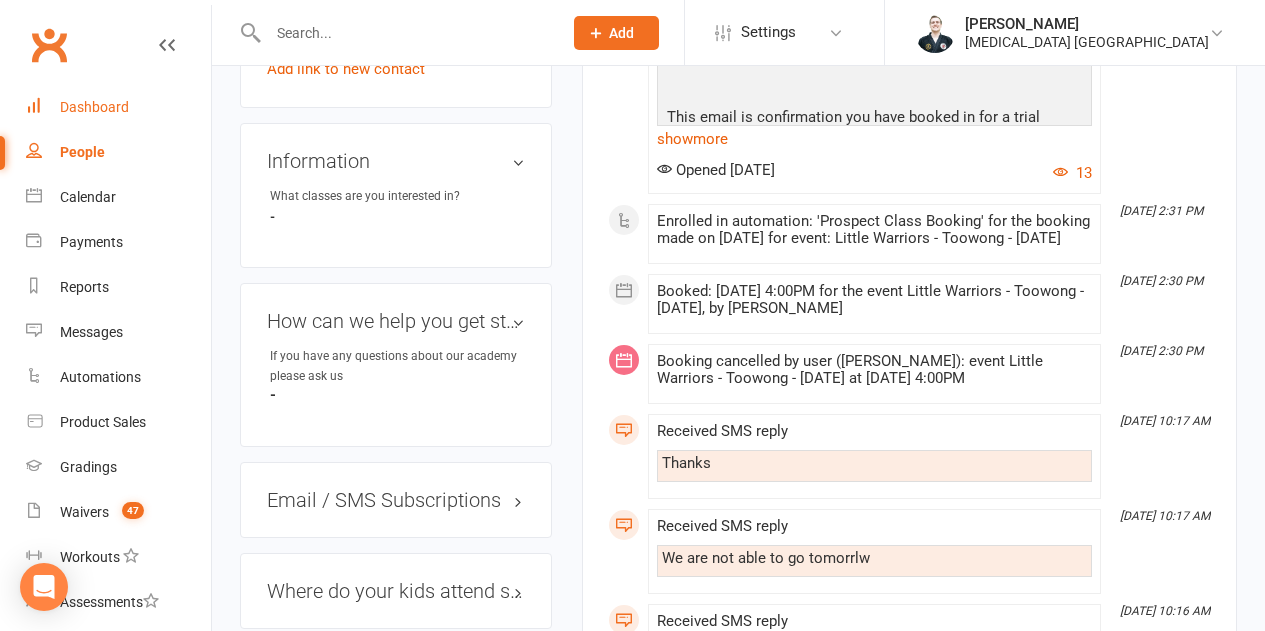 click on "Dashboard" at bounding box center (118, 107) 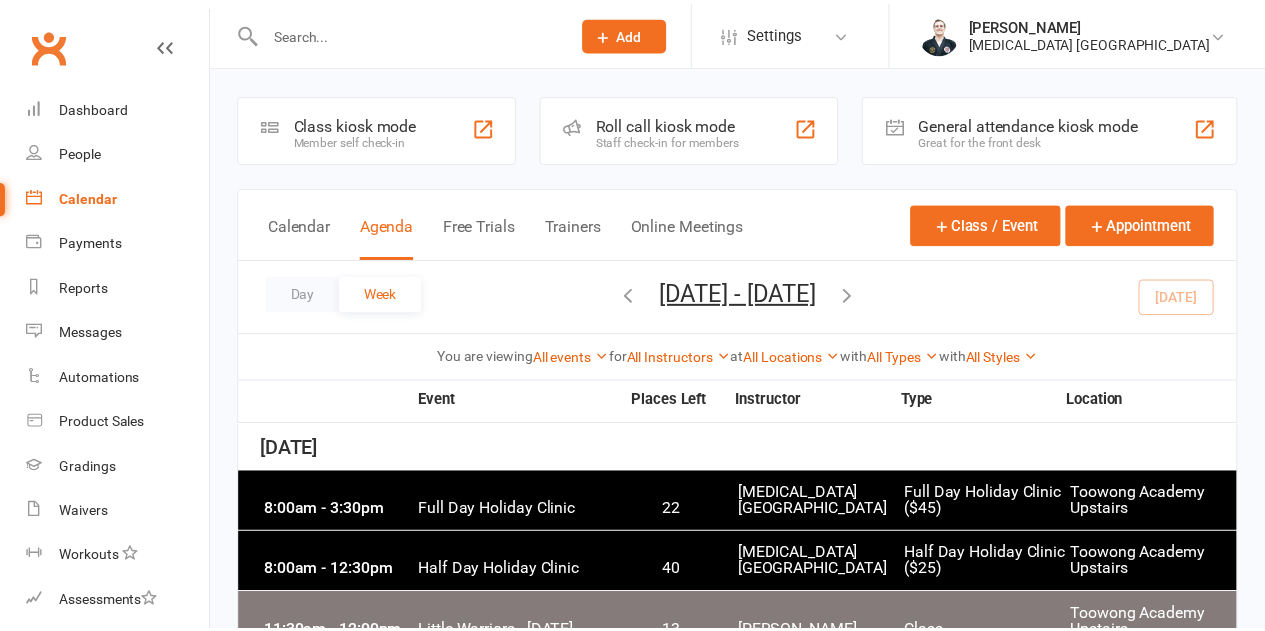 scroll, scrollTop: 0, scrollLeft: 0, axis: both 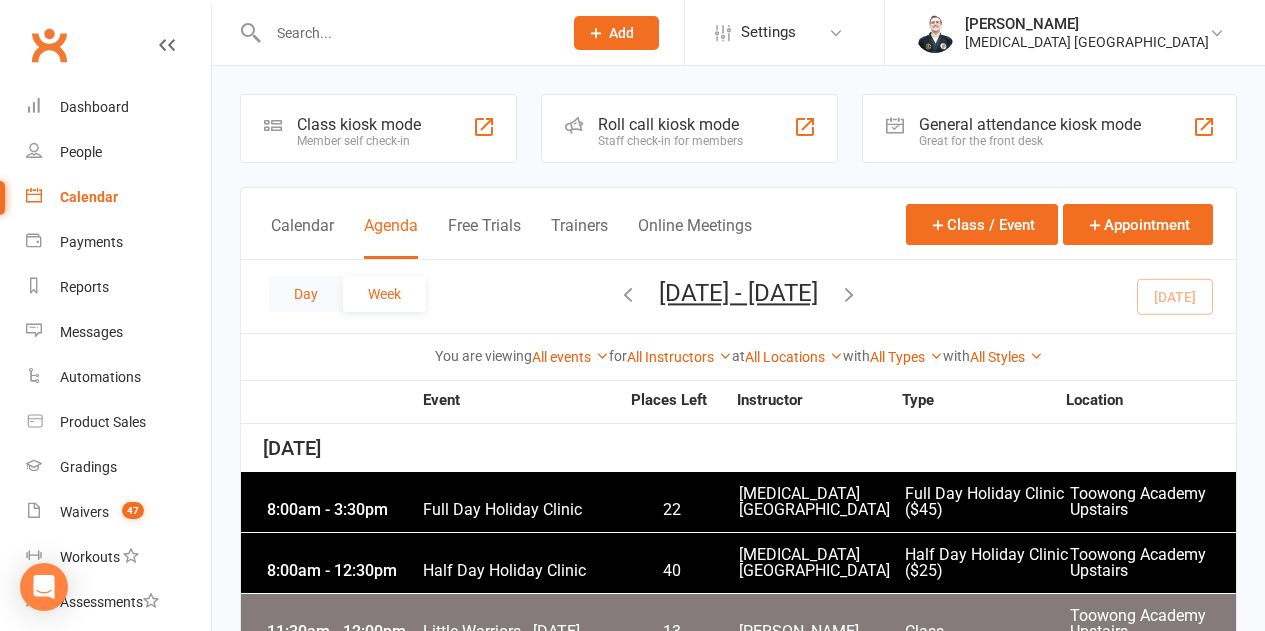 click on "Day" at bounding box center [306, 294] 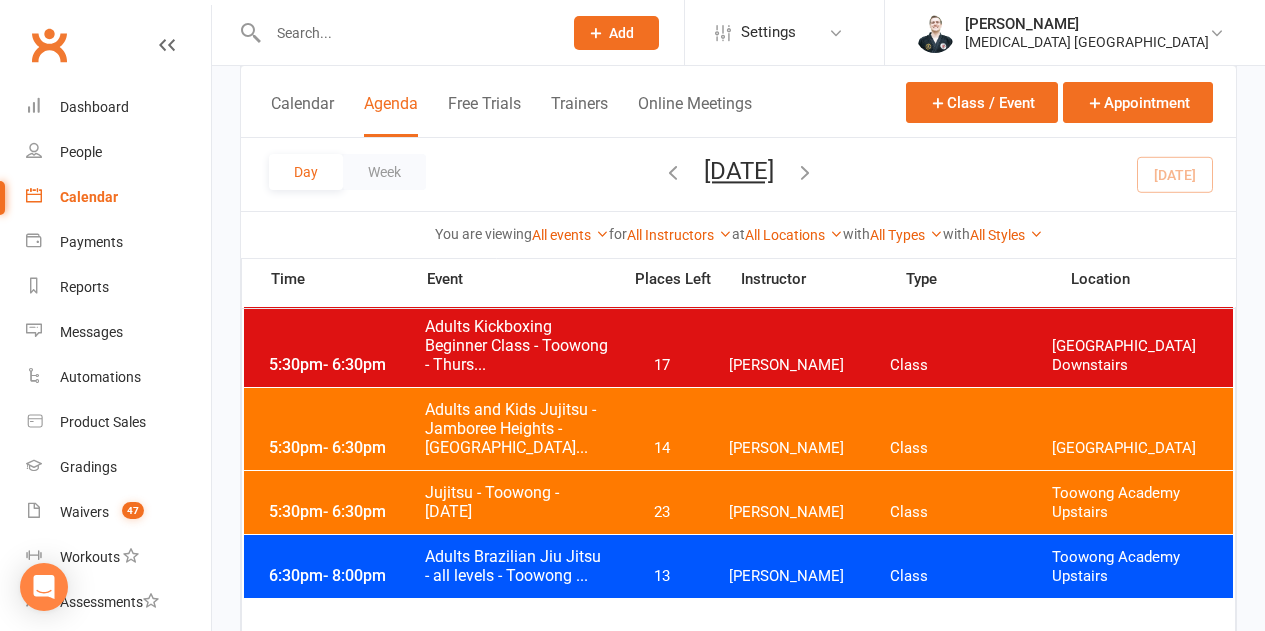 scroll, scrollTop: 900, scrollLeft: 0, axis: vertical 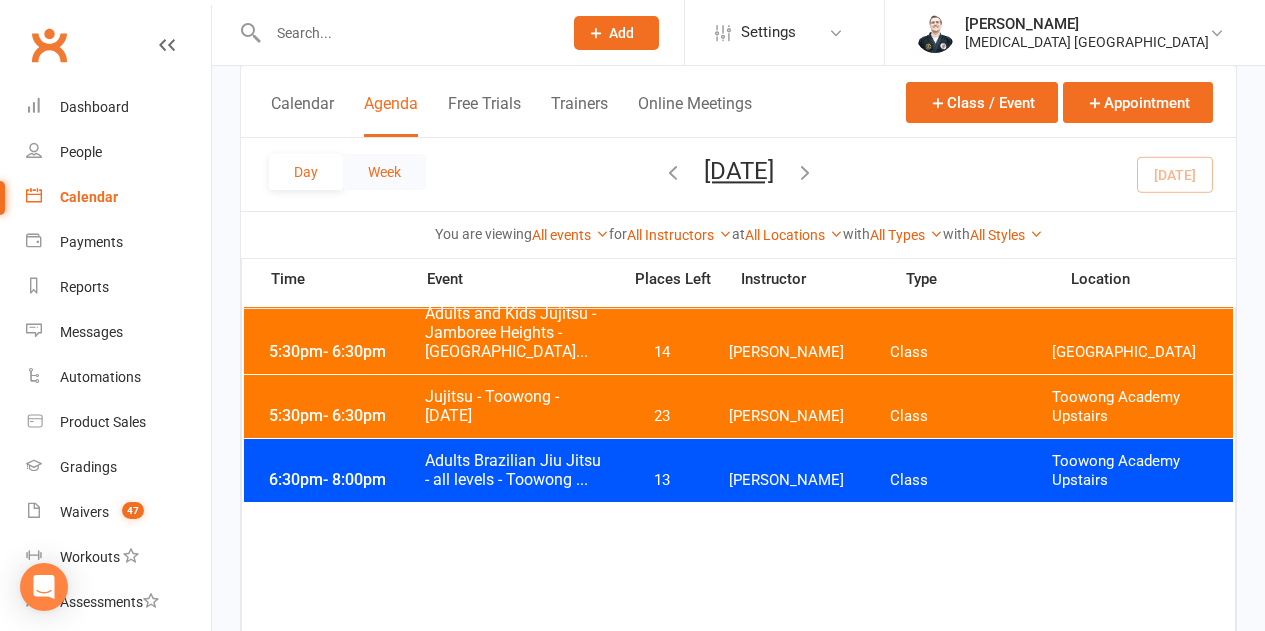click on "Week" at bounding box center (384, 172) 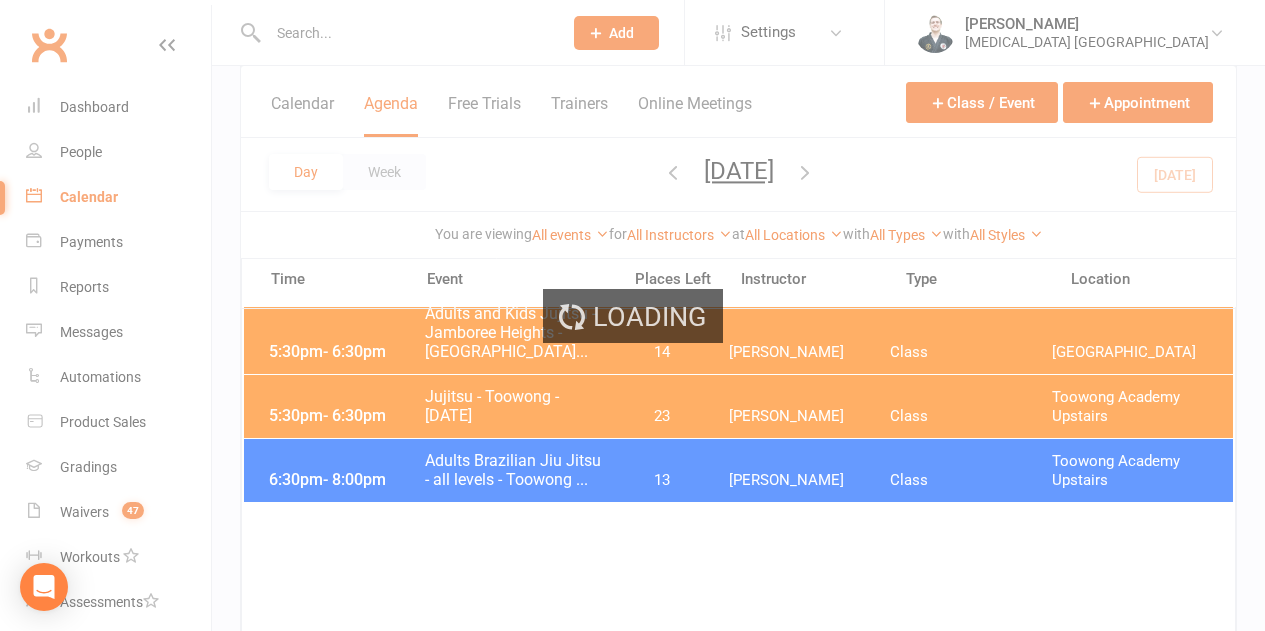 click on "Loading" at bounding box center [632, 315] 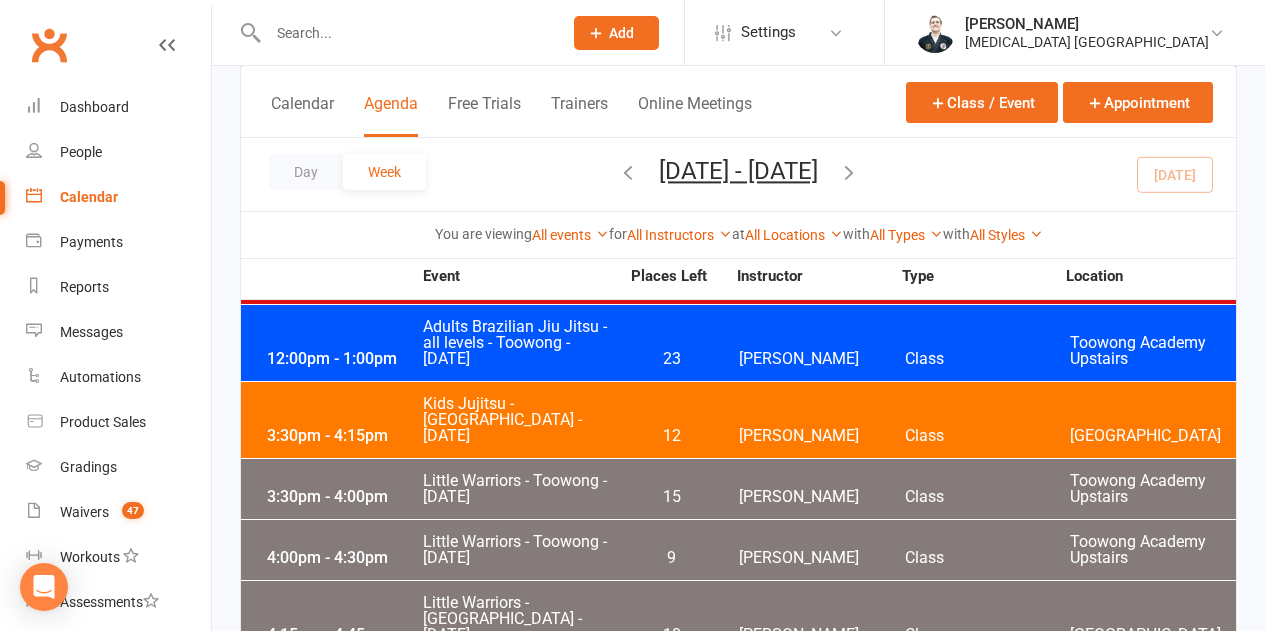 scroll, scrollTop: 2400, scrollLeft: 0, axis: vertical 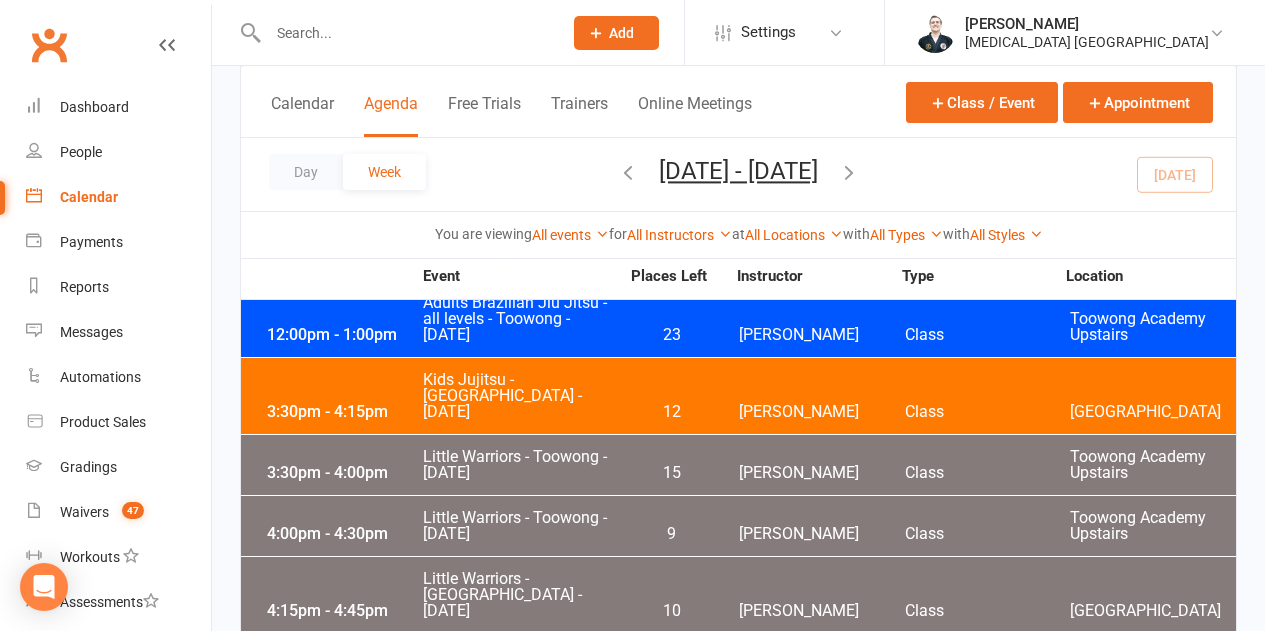 click on "4:00pm - 4:30pm" at bounding box center [342, 534] 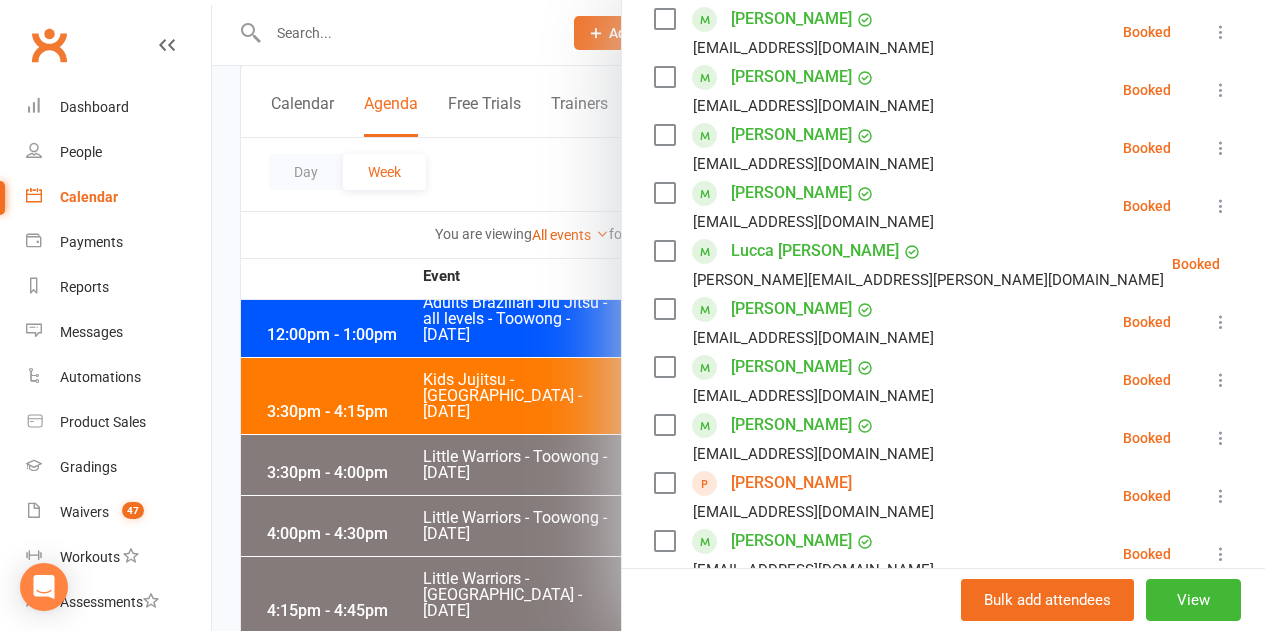 scroll, scrollTop: 600, scrollLeft: 0, axis: vertical 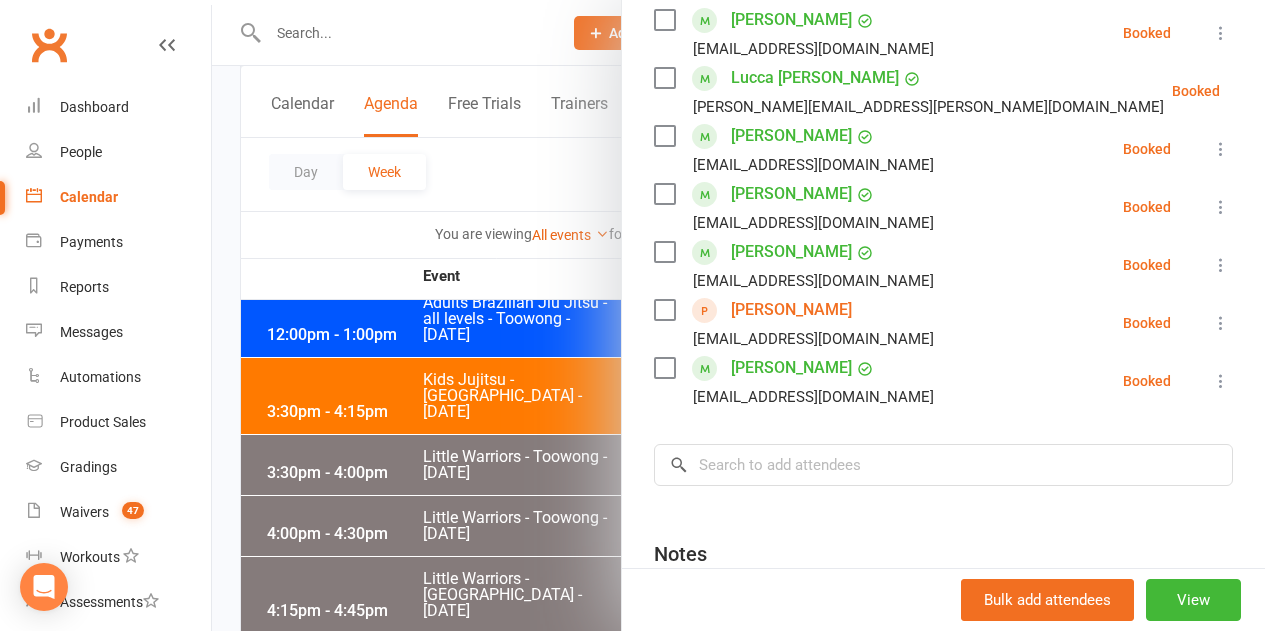 click at bounding box center (1221, 323) 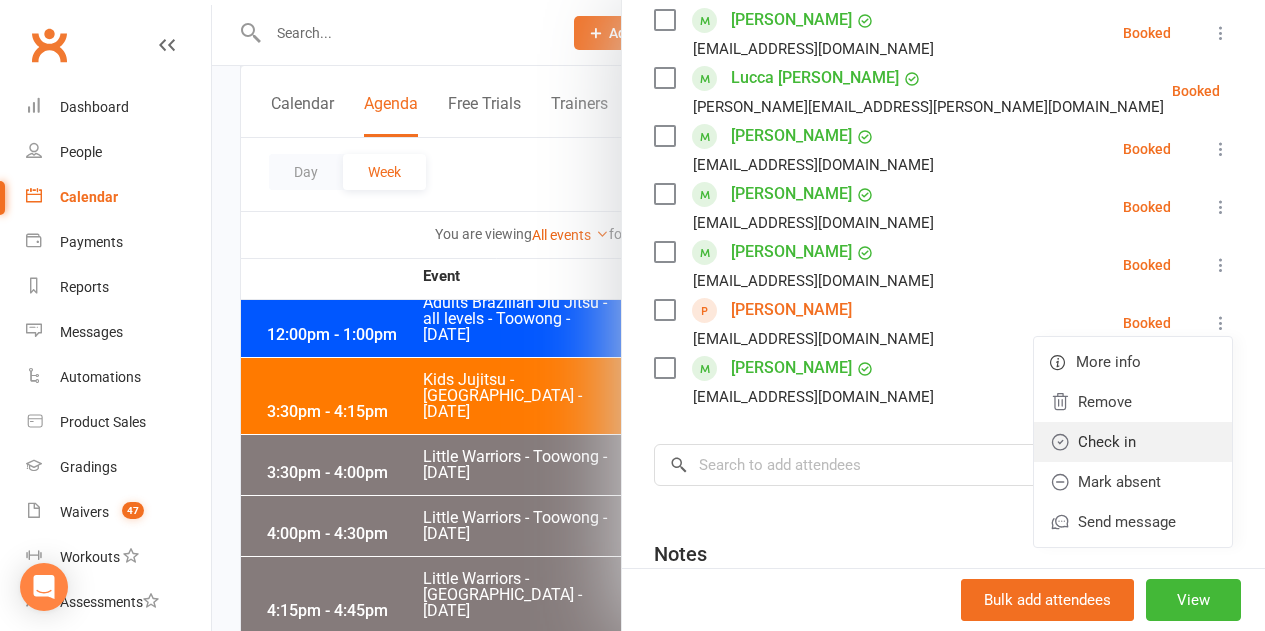 click on "Check in" at bounding box center (1133, 442) 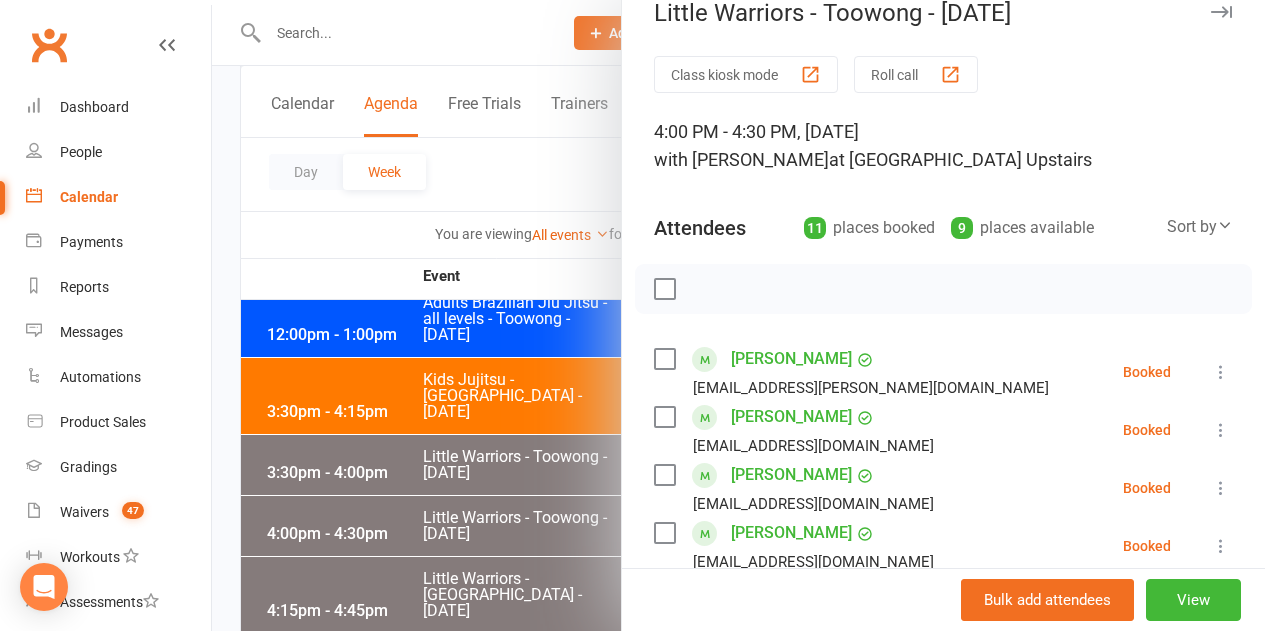 scroll, scrollTop: 0, scrollLeft: 0, axis: both 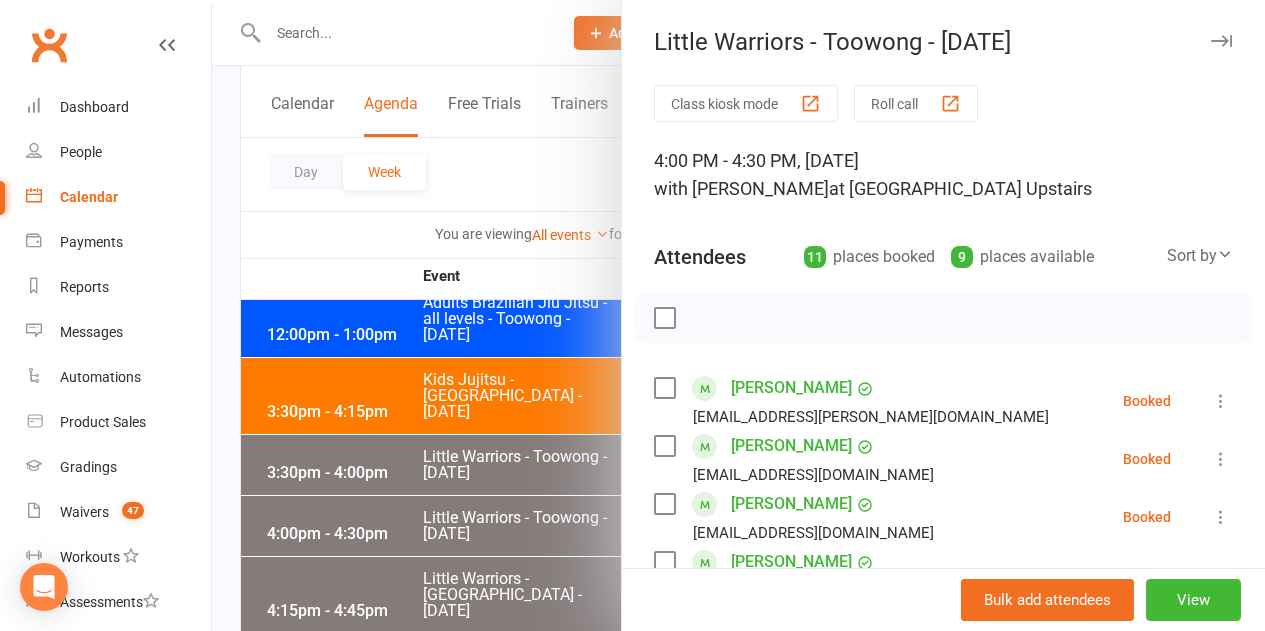 click at bounding box center [738, 315] 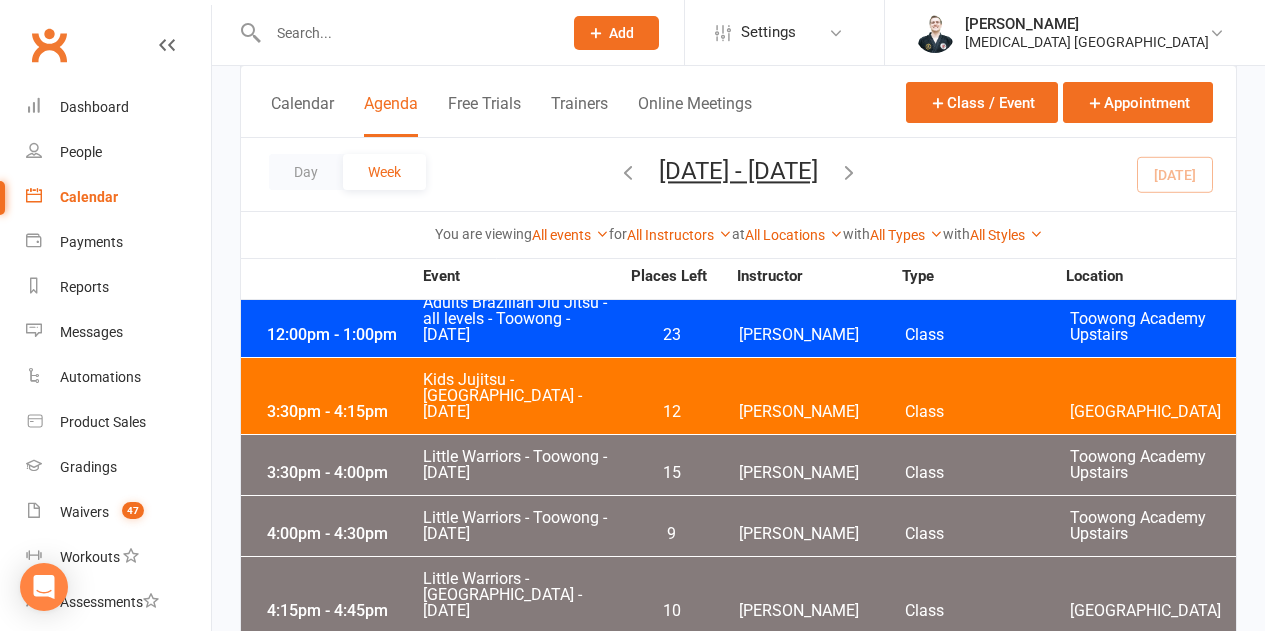 click on "Calendar" at bounding box center [89, 197] 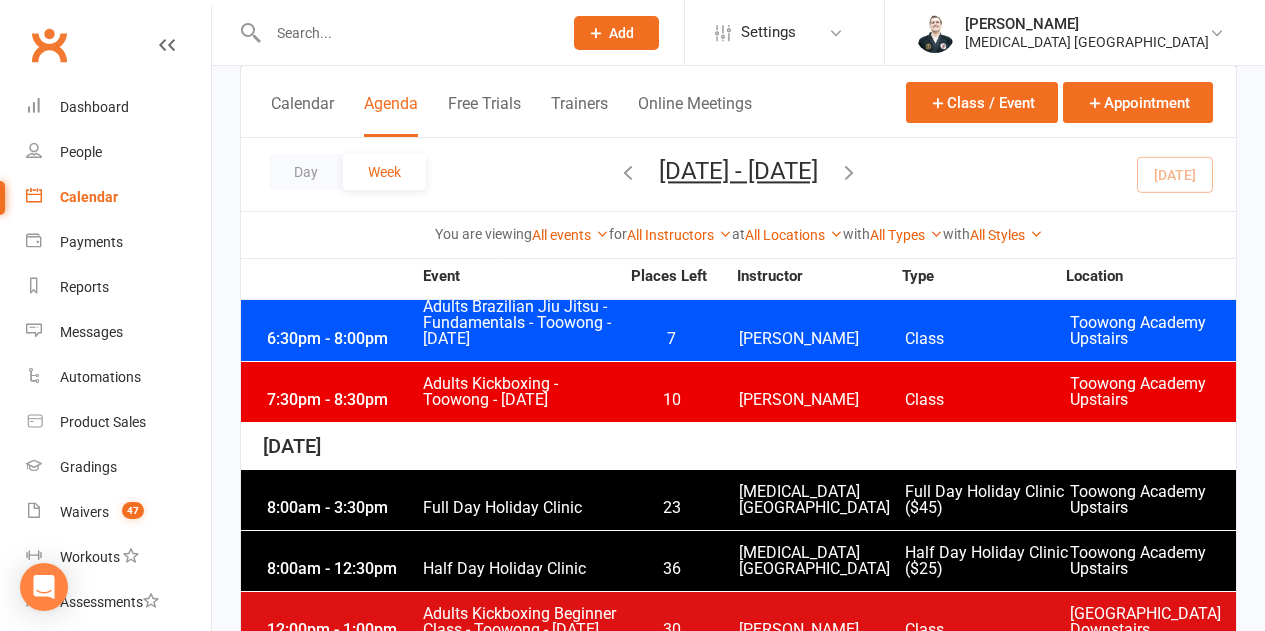 scroll, scrollTop: 3000, scrollLeft: 0, axis: vertical 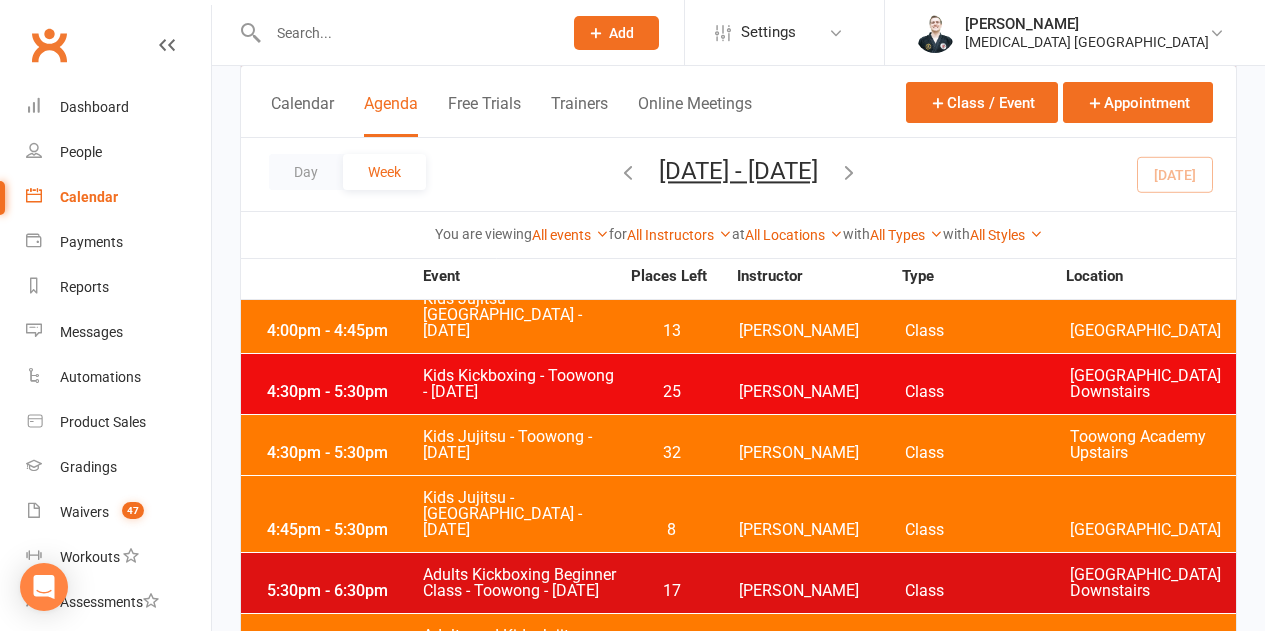 click on "5:30pm - 6:30pm Adults Kickboxing Beginner Class - Toowong - Thursday 17 Kieran Brammer Class Toowong Academy Downstairs" at bounding box center [738, 583] 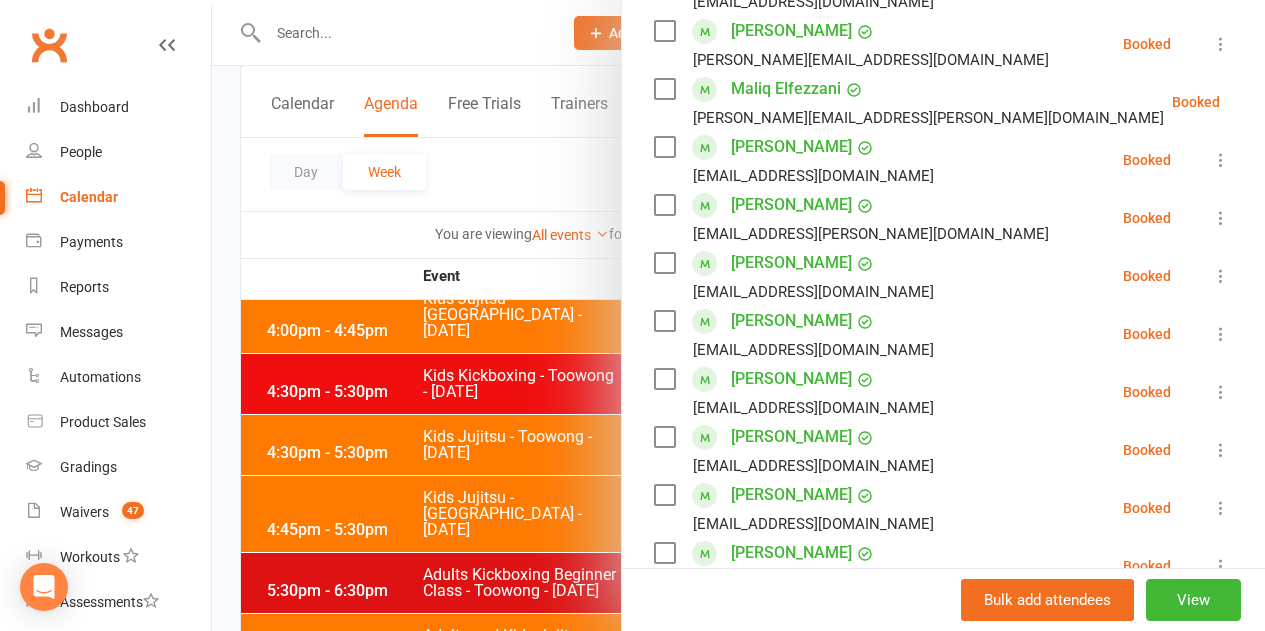 scroll, scrollTop: 500, scrollLeft: 0, axis: vertical 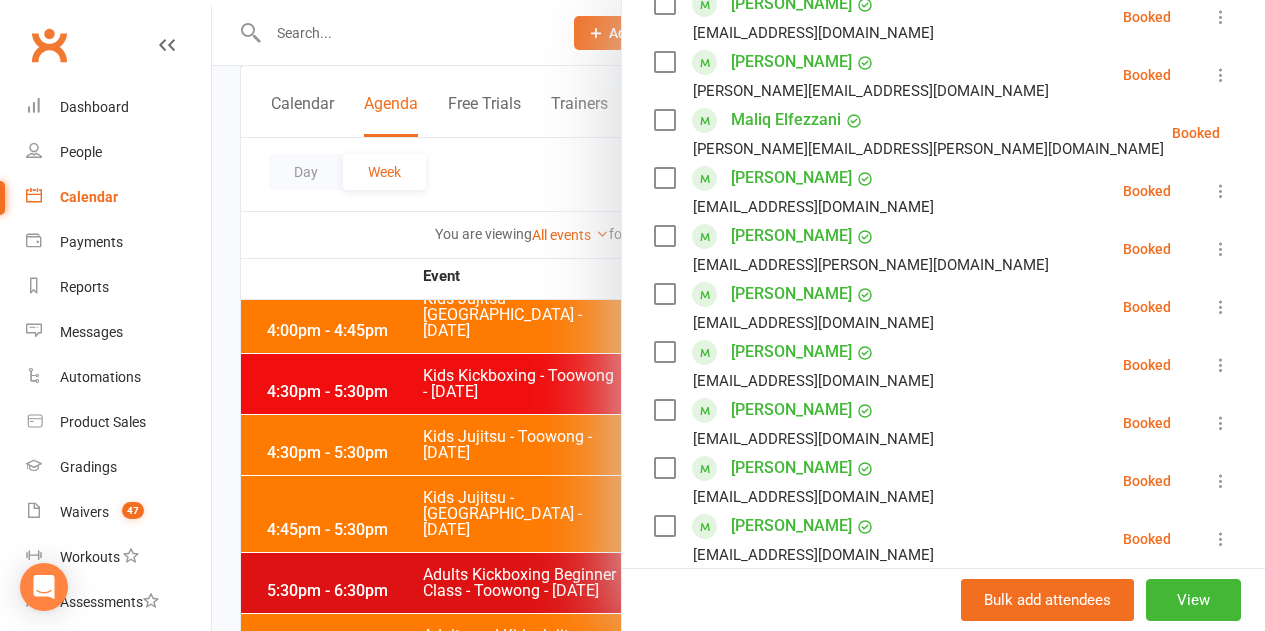click at bounding box center (738, 315) 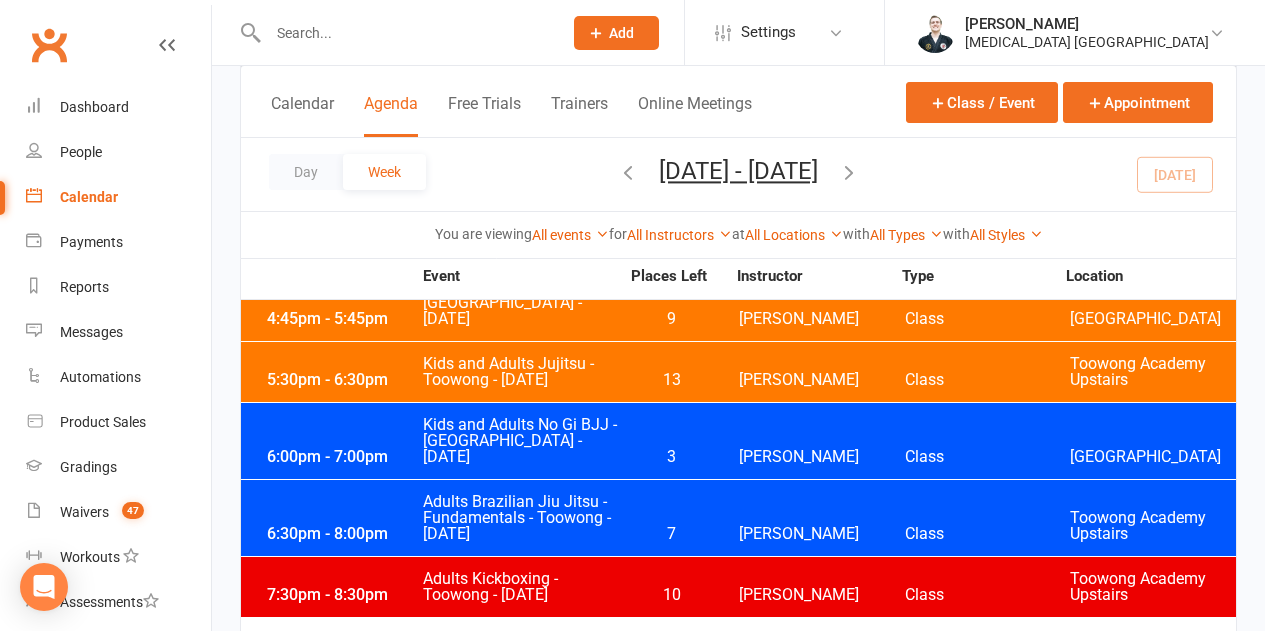 scroll, scrollTop: 2800, scrollLeft: 0, axis: vertical 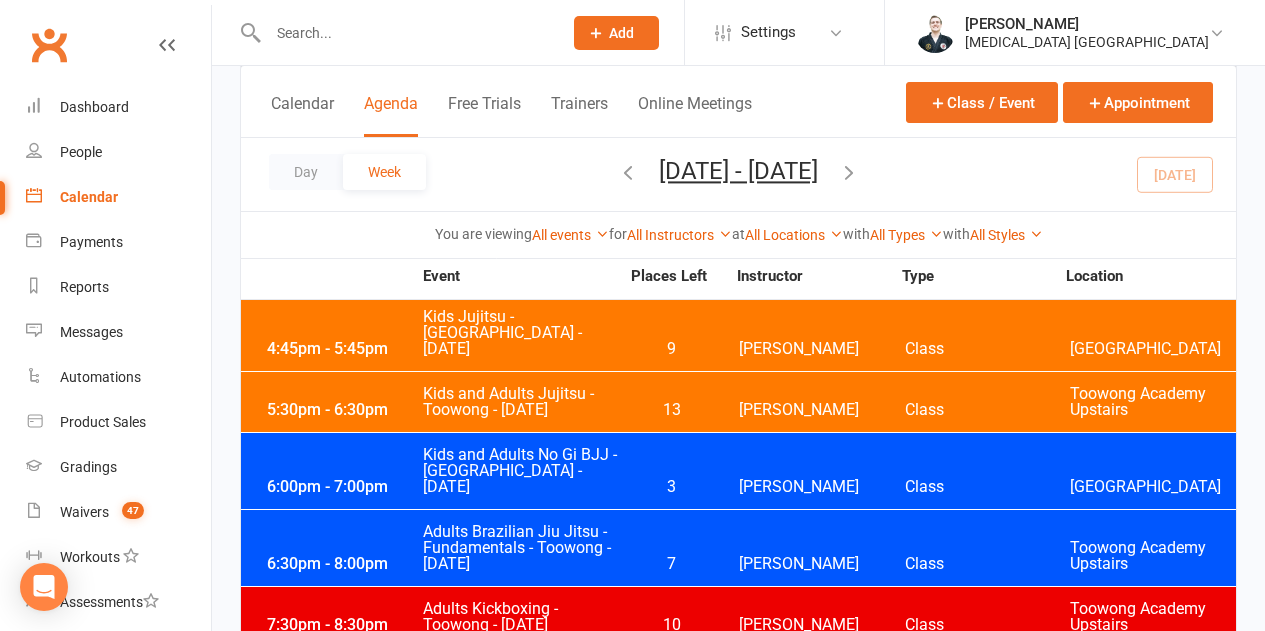 click on "7:30pm - 8:30pm Adults Kickboxing - Toowong - Wednesday 10 Kieran Brammer Class Toowong Academy Upstairs" at bounding box center [738, 617] 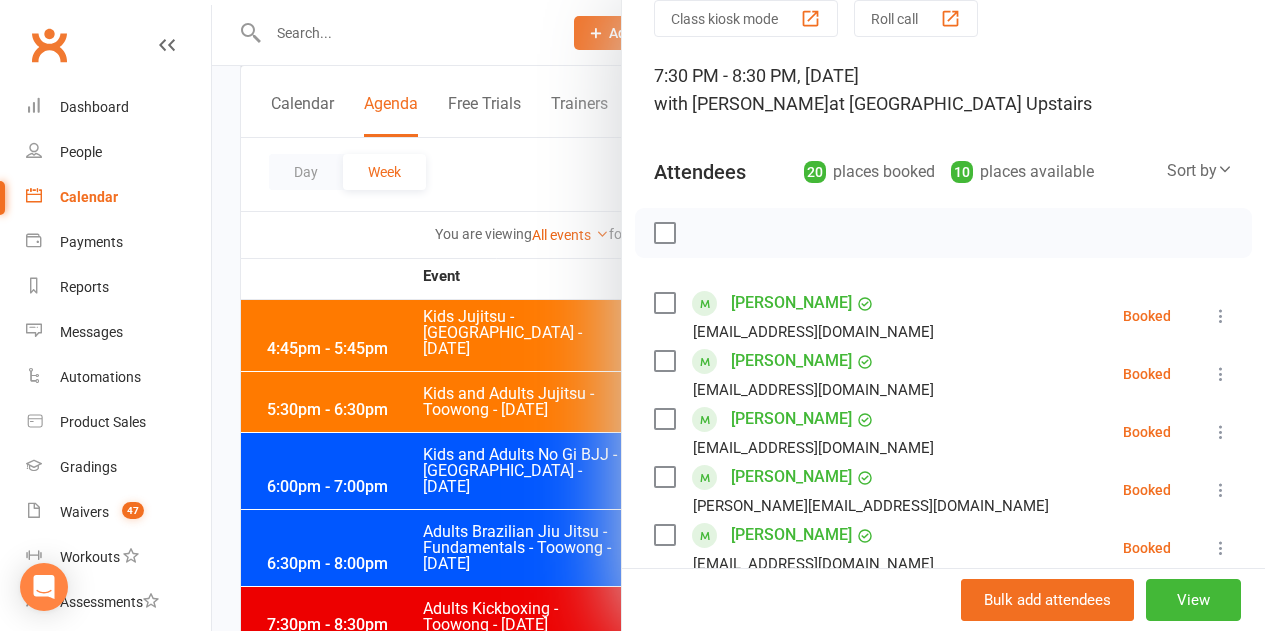 scroll, scrollTop: 0, scrollLeft: 0, axis: both 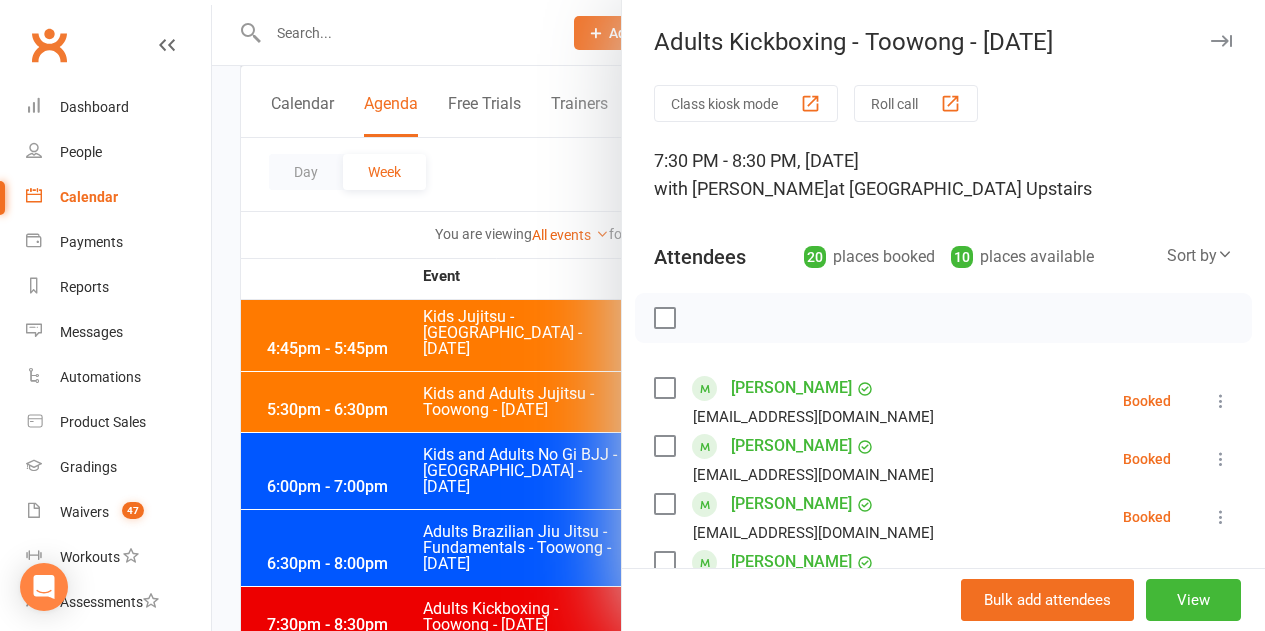 click at bounding box center (664, 318) 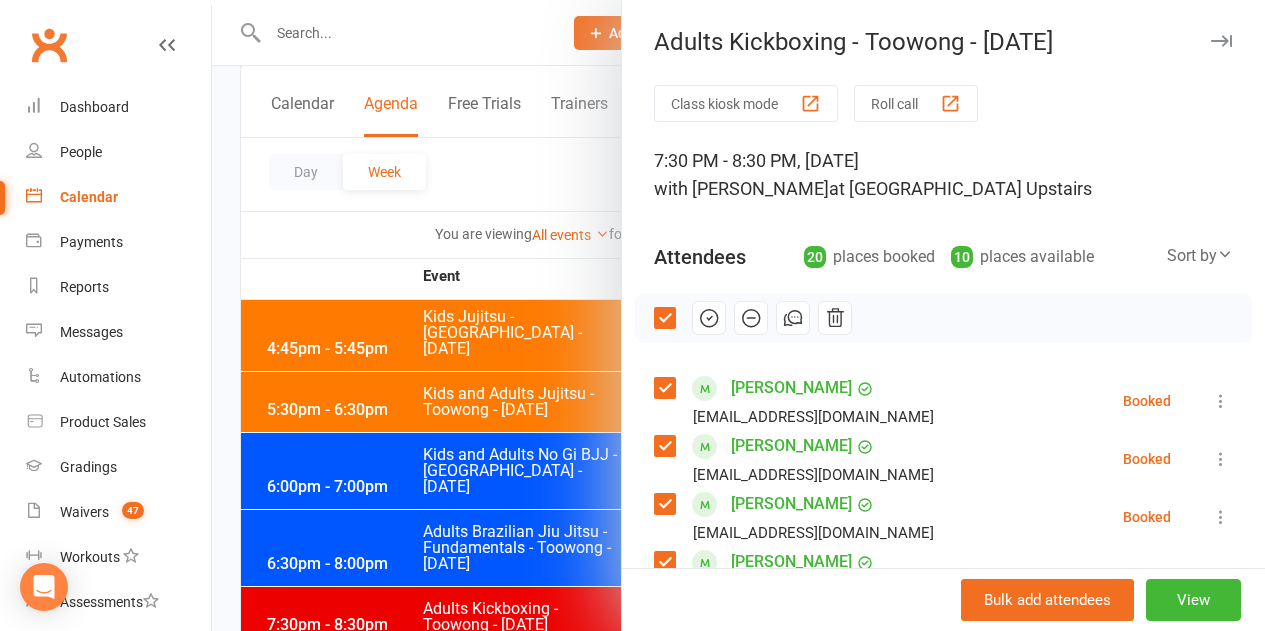 click 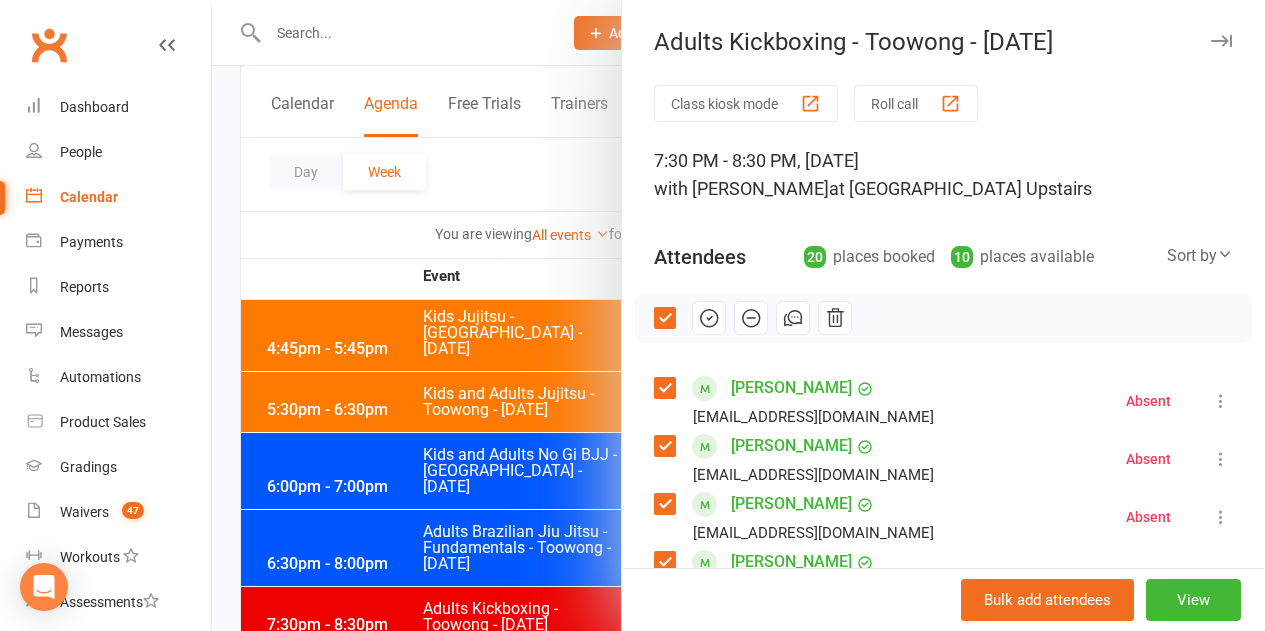 click at bounding box center (738, 315) 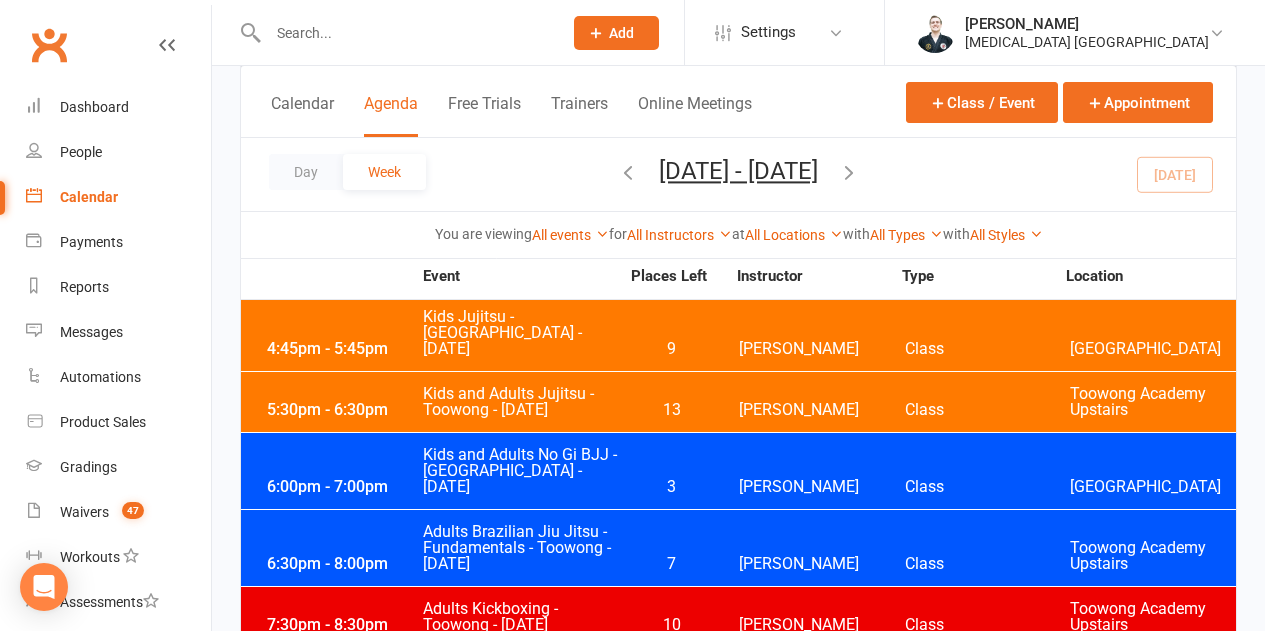 click on "6:30pm - 8:00pm Adults Brazilian Jiu Jitsu - Fundamentals - Toowong - Wednesday 7 Kieran Brammer Class Toowong Academy Upstairs" at bounding box center (738, 548) 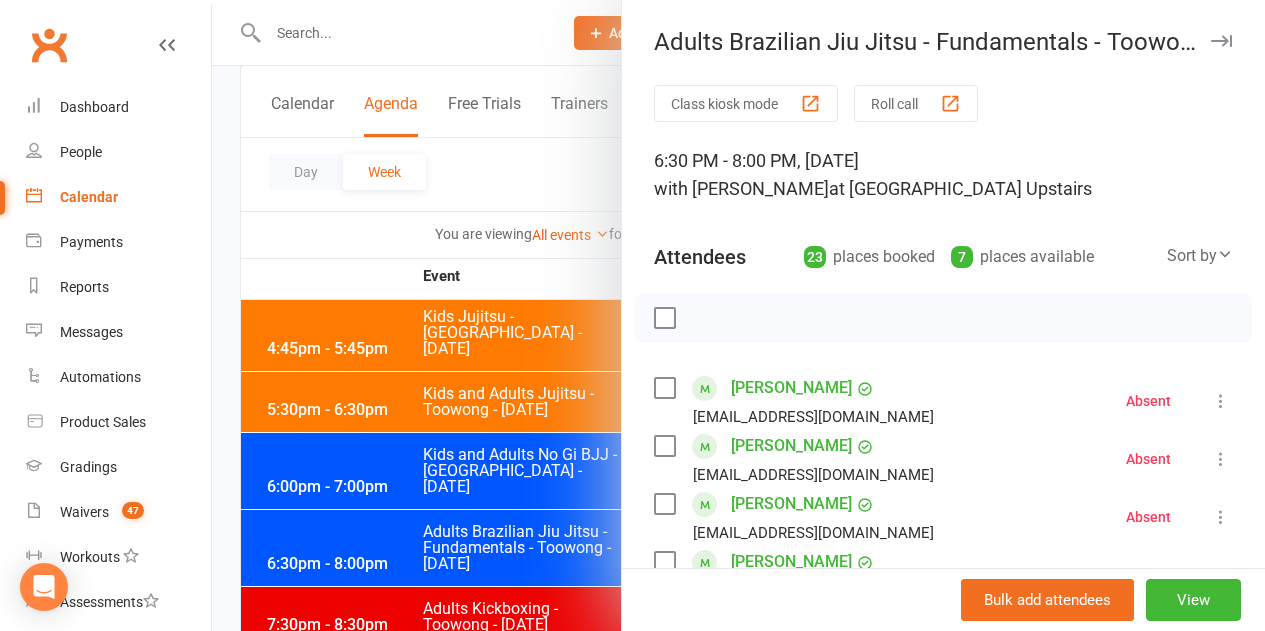 scroll, scrollTop: 100, scrollLeft: 0, axis: vertical 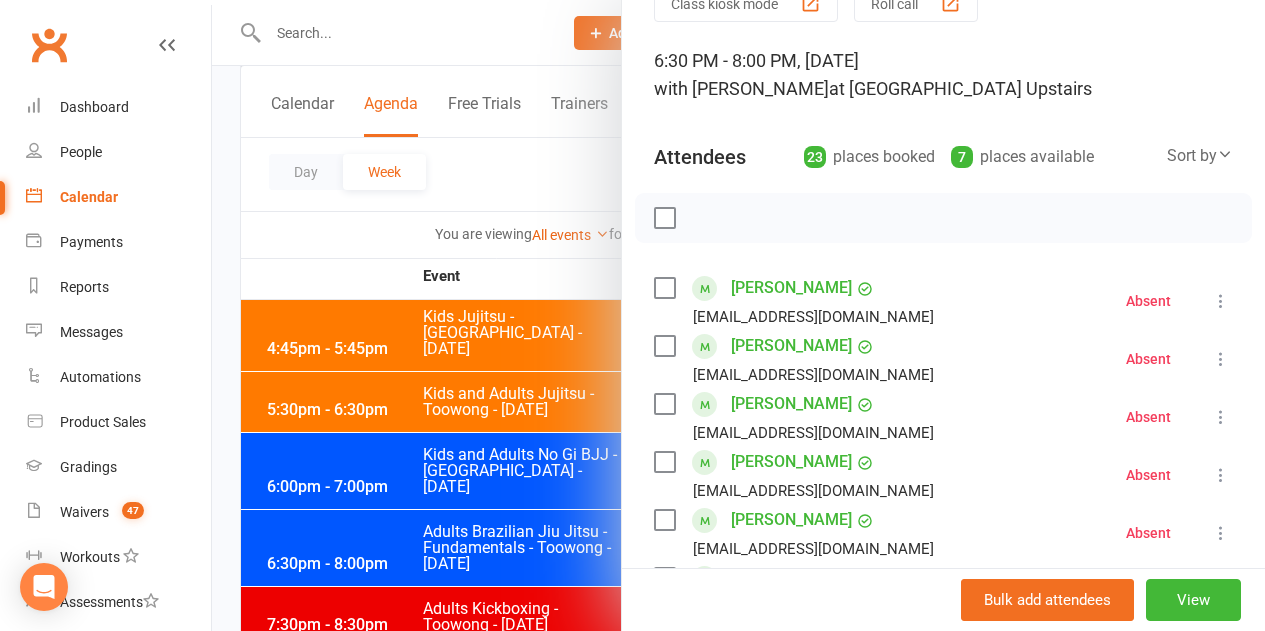 click at bounding box center [664, 346] 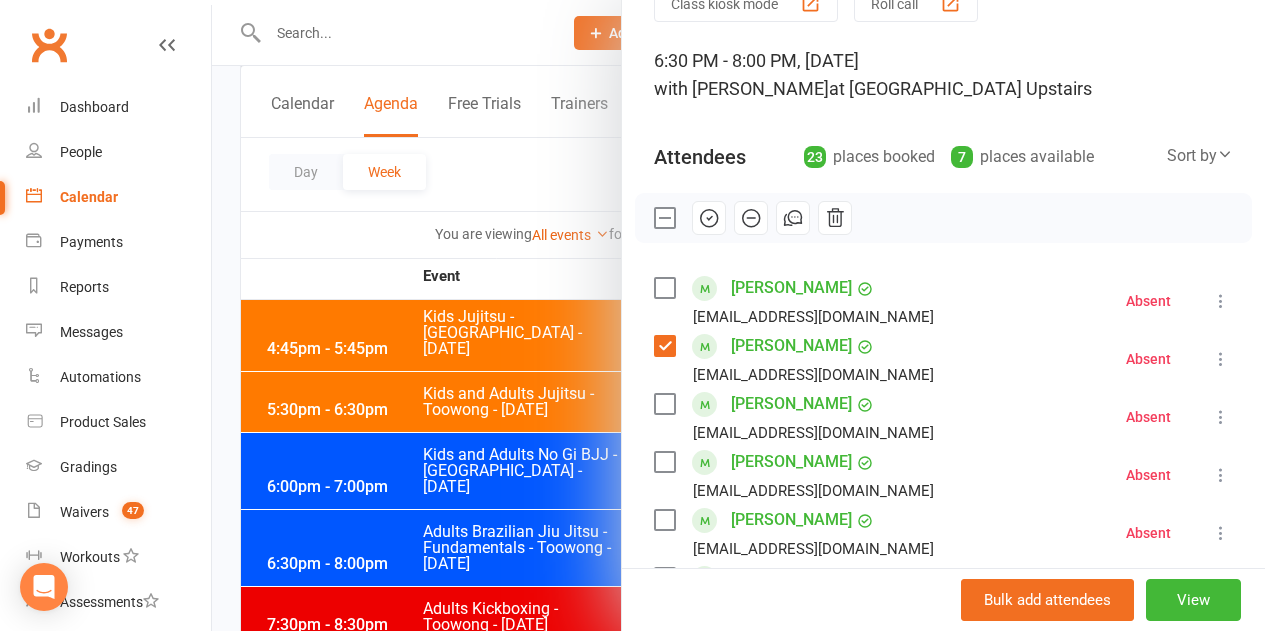 click at bounding box center (664, 404) 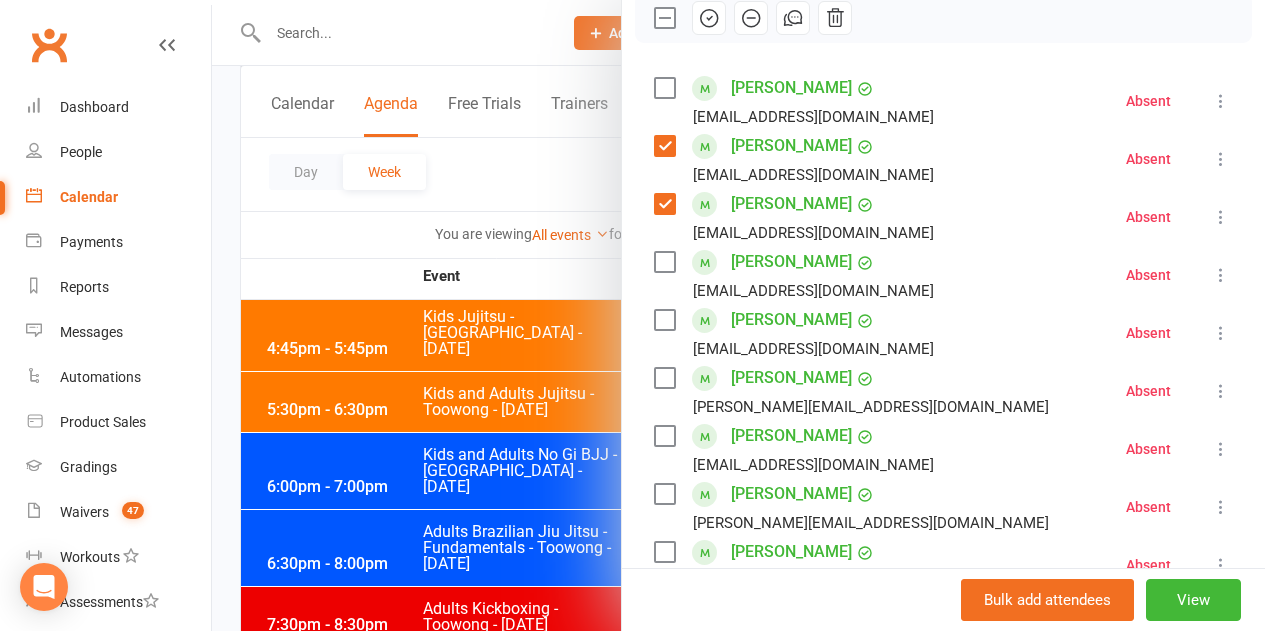 scroll, scrollTop: 400, scrollLeft: 0, axis: vertical 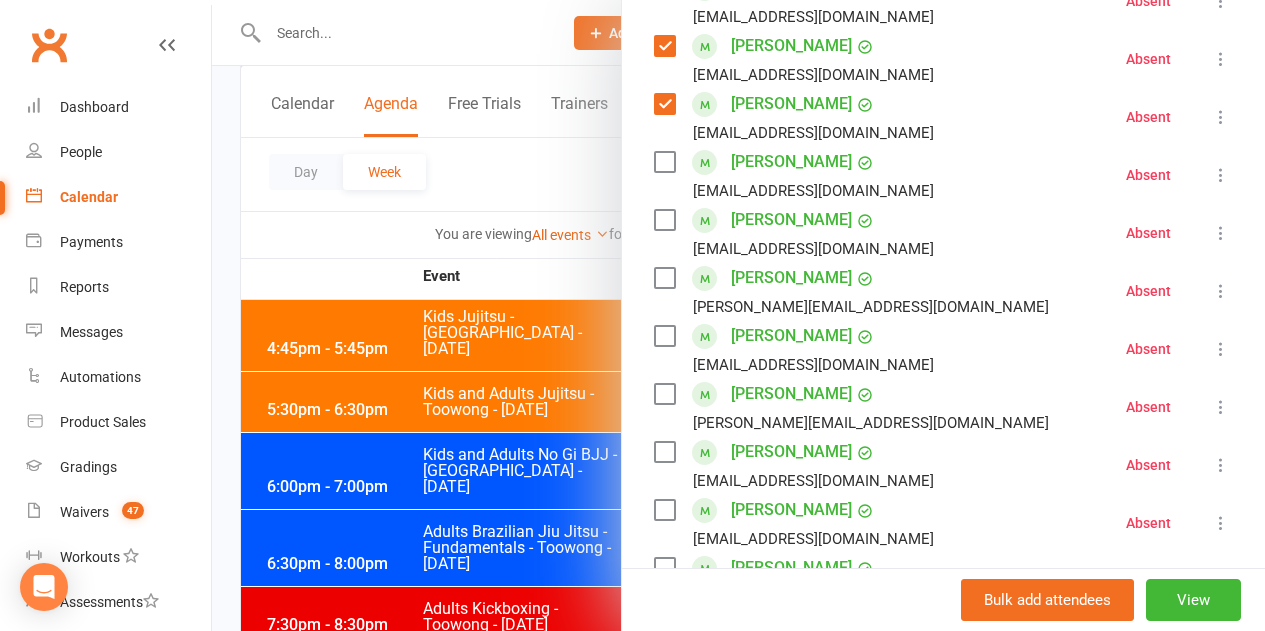 click at bounding box center [664, 394] 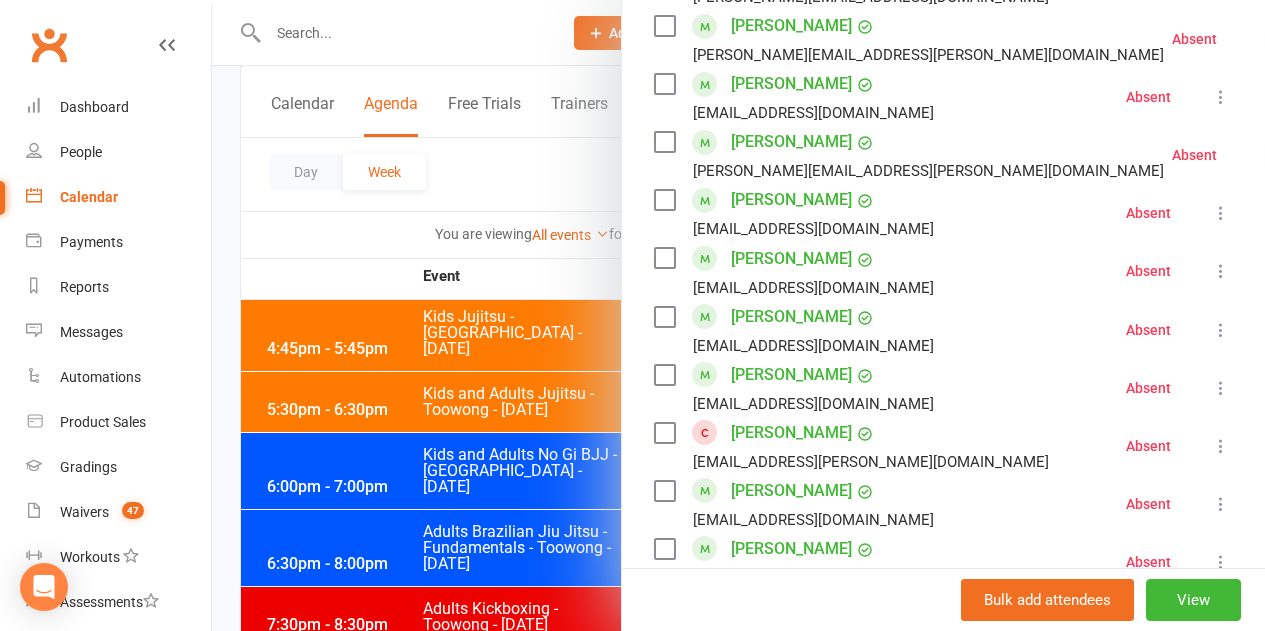 scroll, scrollTop: 1100, scrollLeft: 0, axis: vertical 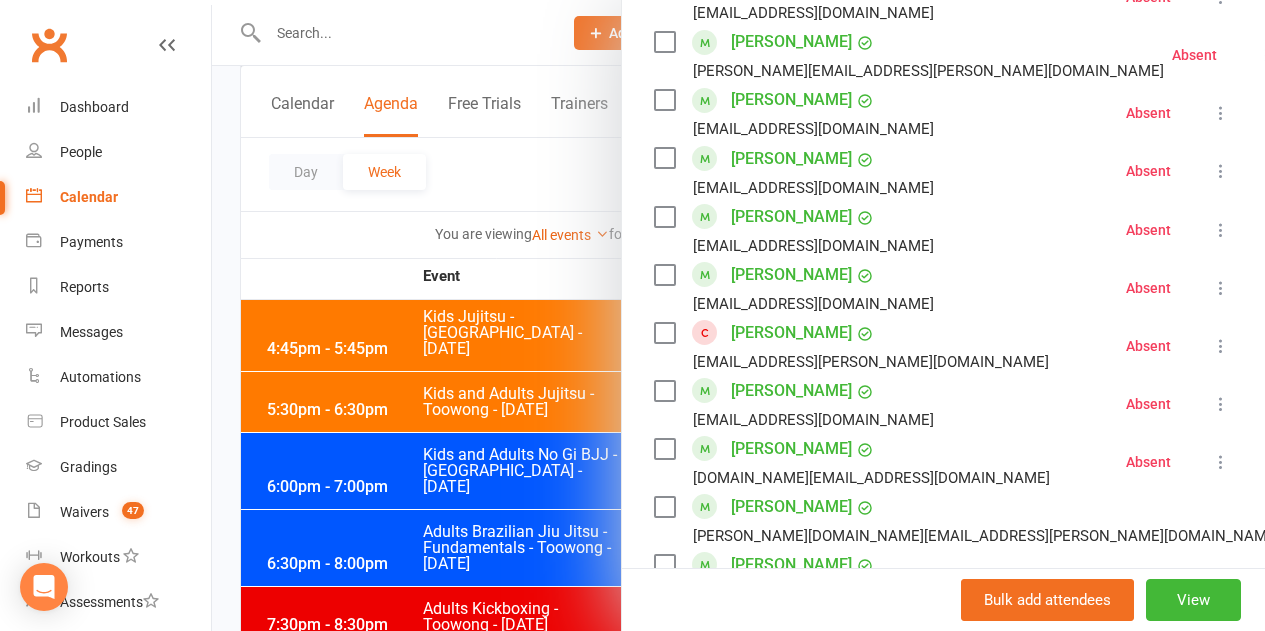 click at bounding box center [664, 449] 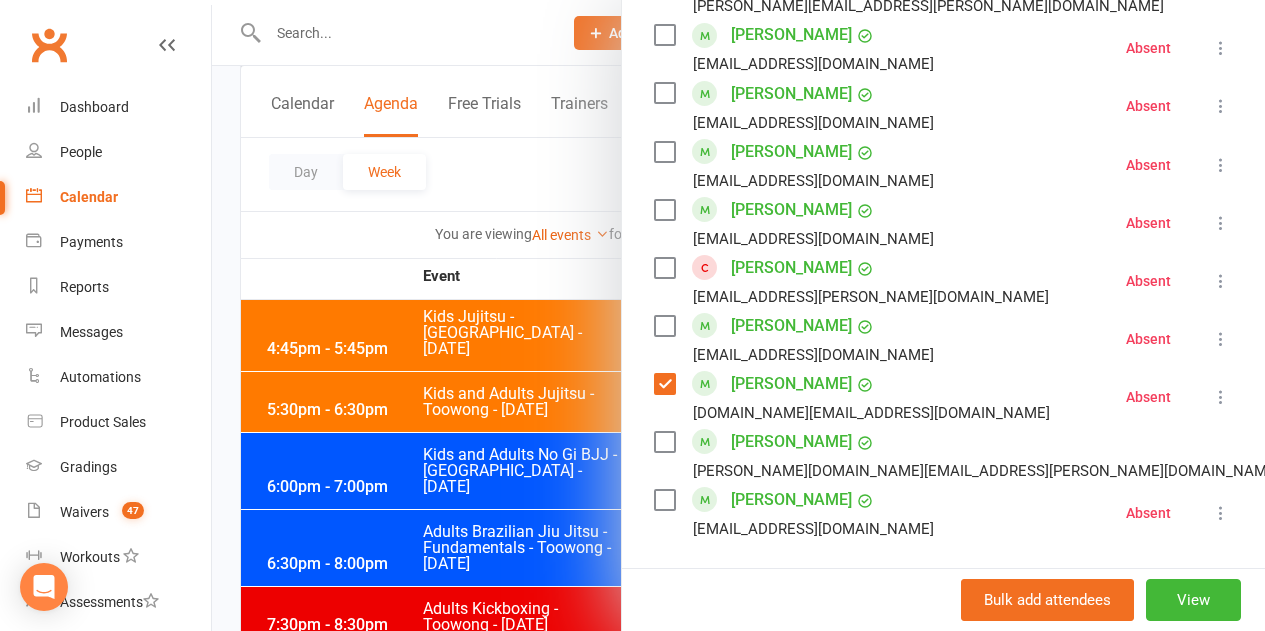 scroll, scrollTop: 1200, scrollLeft: 0, axis: vertical 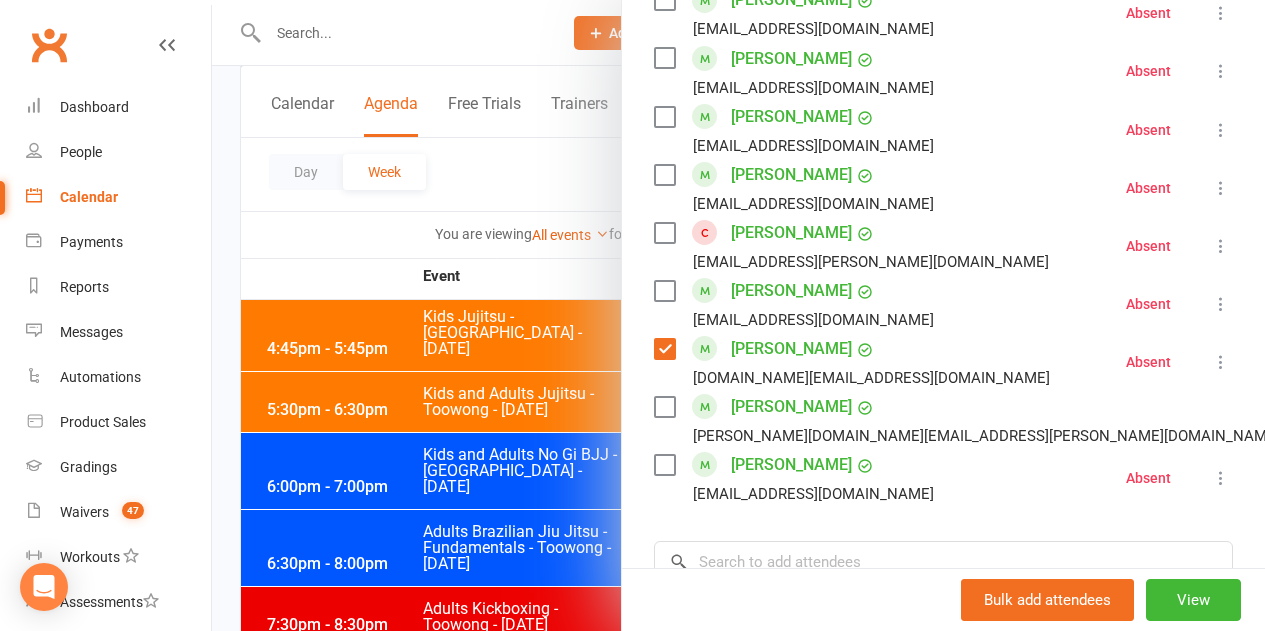 click at bounding box center (664, 465) 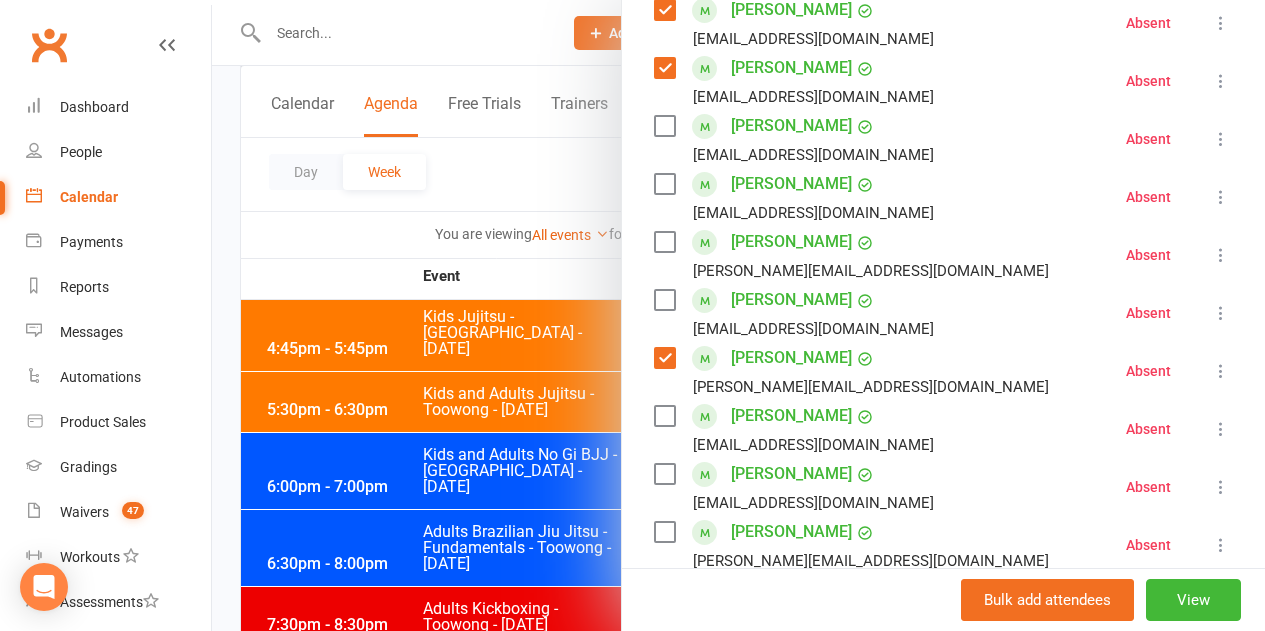 scroll, scrollTop: 200, scrollLeft: 0, axis: vertical 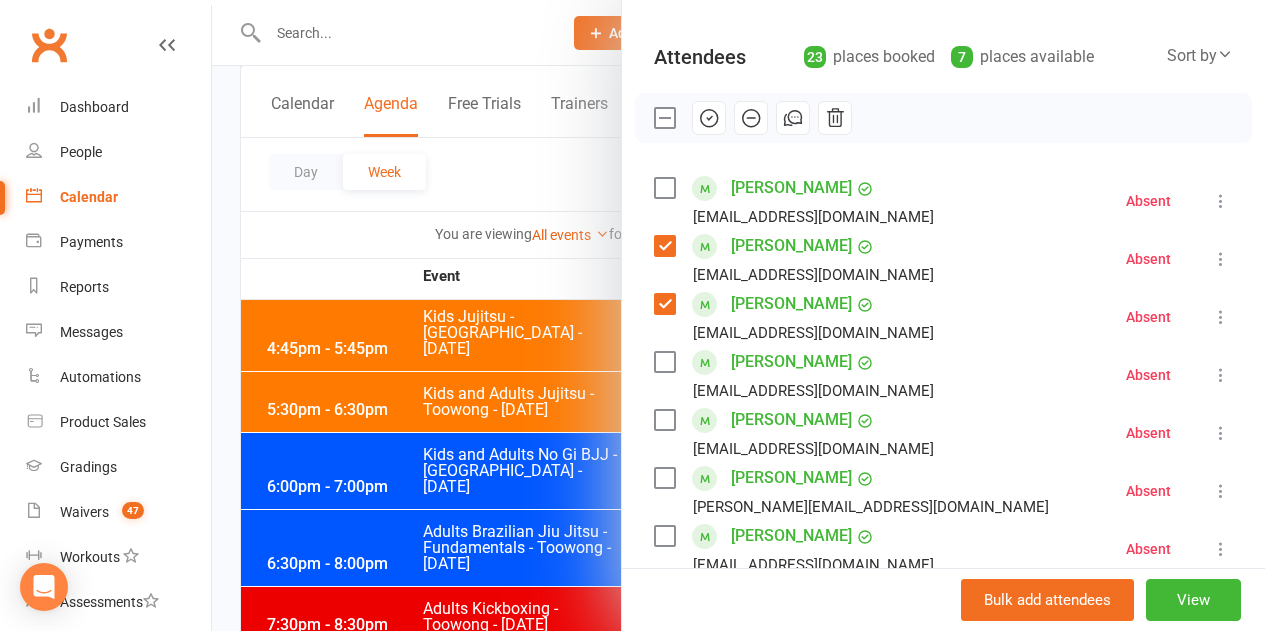 click 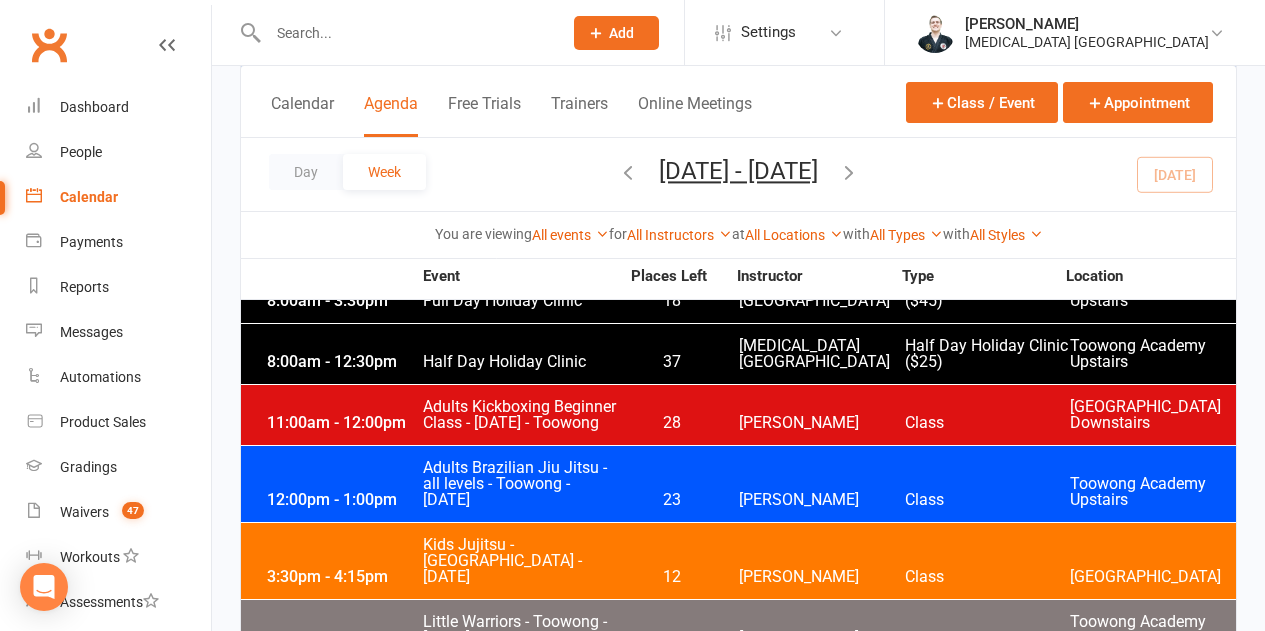 scroll, scrollTop: 2200, scrollLeft: 0, axis: vertical 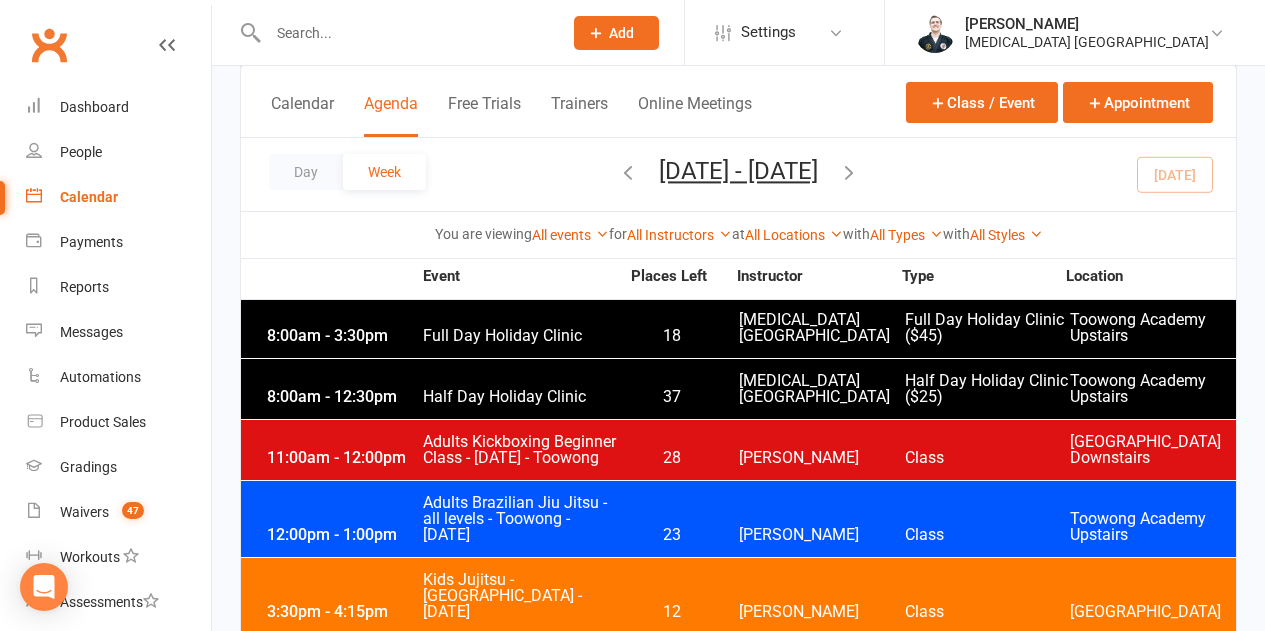 click on "12:00pm - 1:00pm Adults Brazilian Jiu Jitsu - all levels - Toowong - Wednesday 23 Kieran Brammer Class Toowong Academy Upstairs" at bounding box center (738, 519) 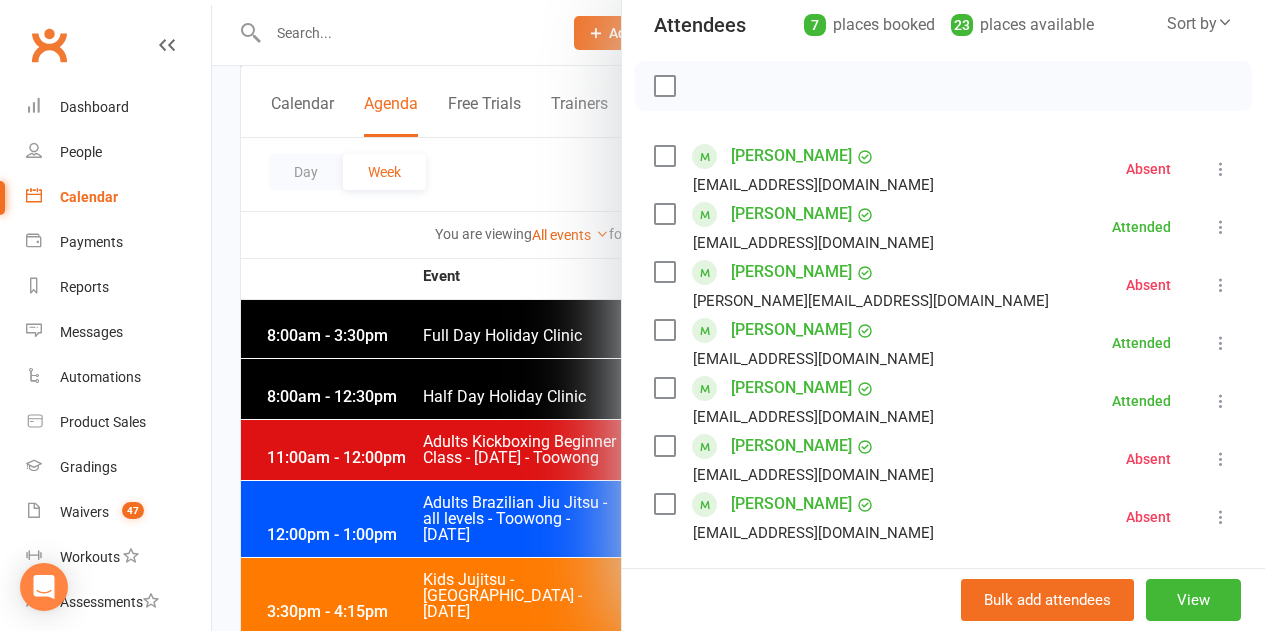 scroll, scrollTop: 300, scrollLeft: 0, axis: vertical 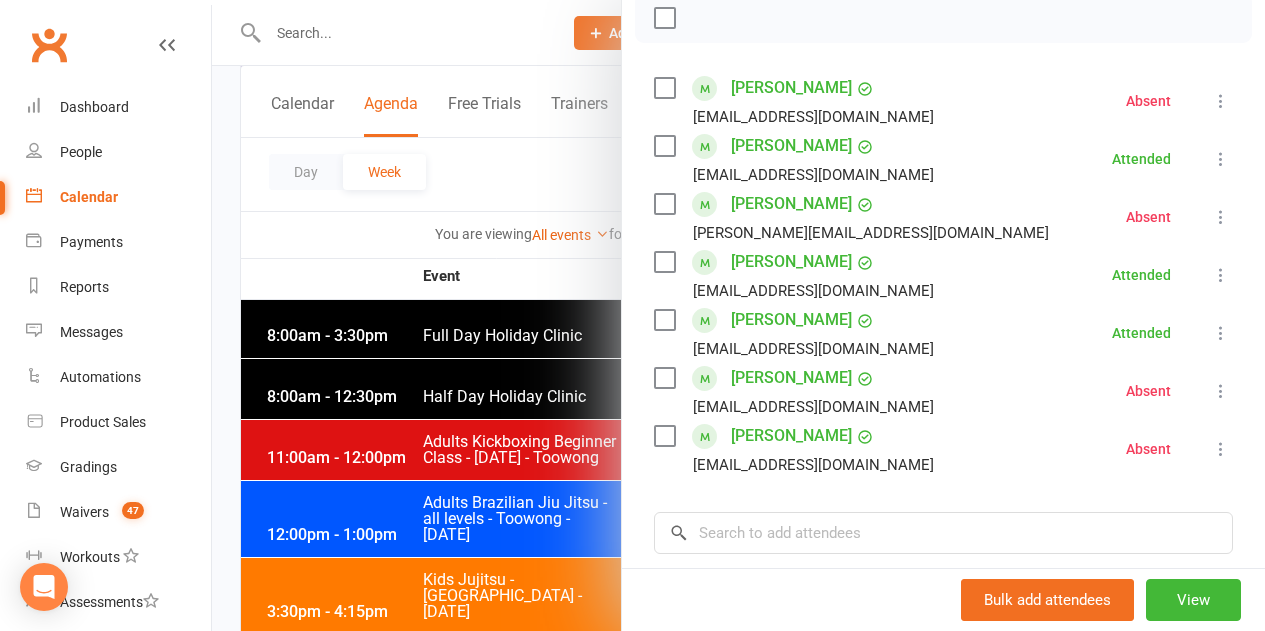 click at bounding box center [738, 315] 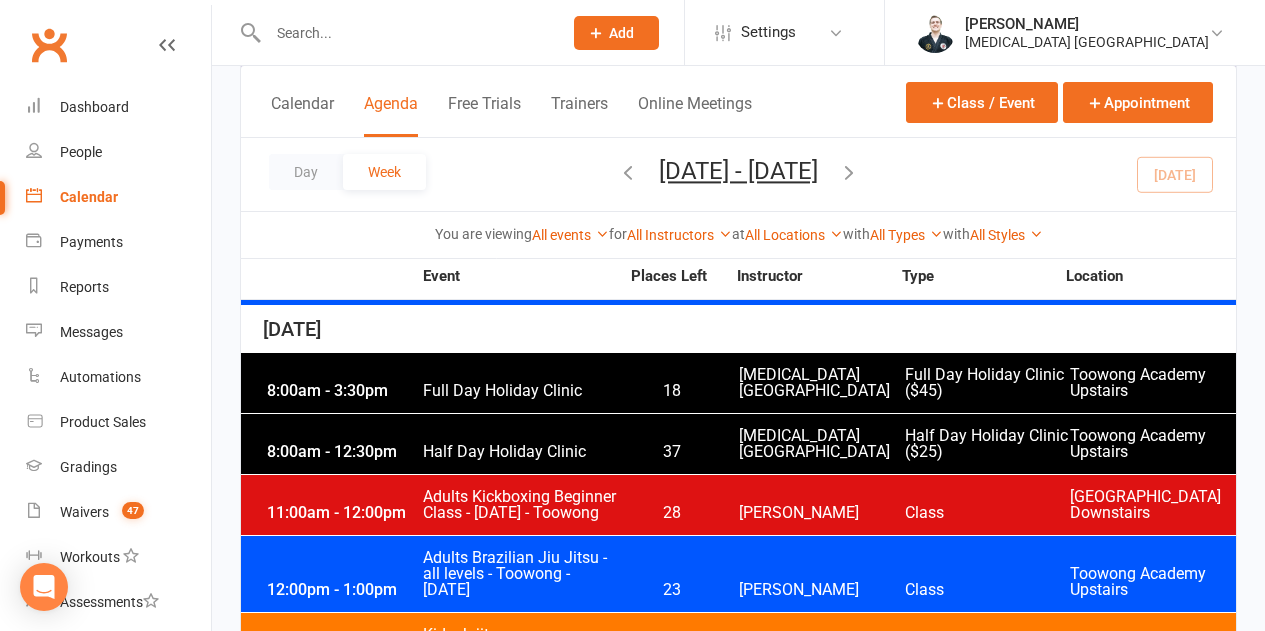 scroll, scrollTop: 2100, scrollLeft: 0, axis: vertical 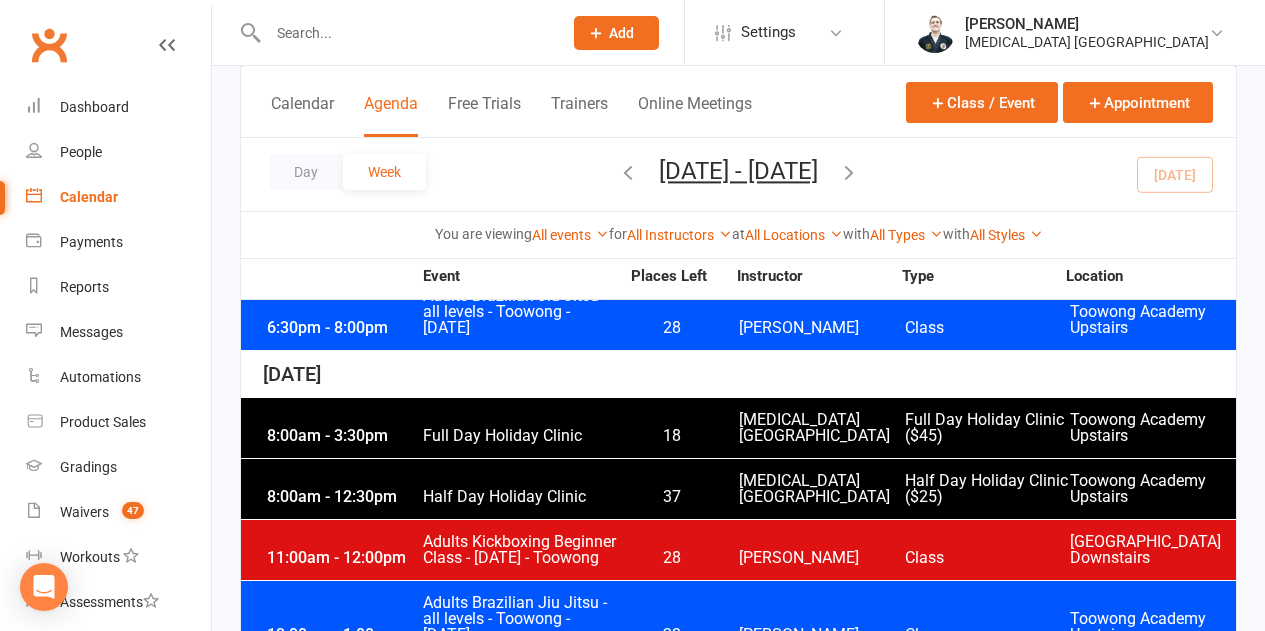 click on "11:00am - 12:00pm Adults Kickboxing Beginner Class - Wednesday - Toowong 28 Dan Nembach Class Toowong Academy Downstairs" at bounding box center (738, 550) 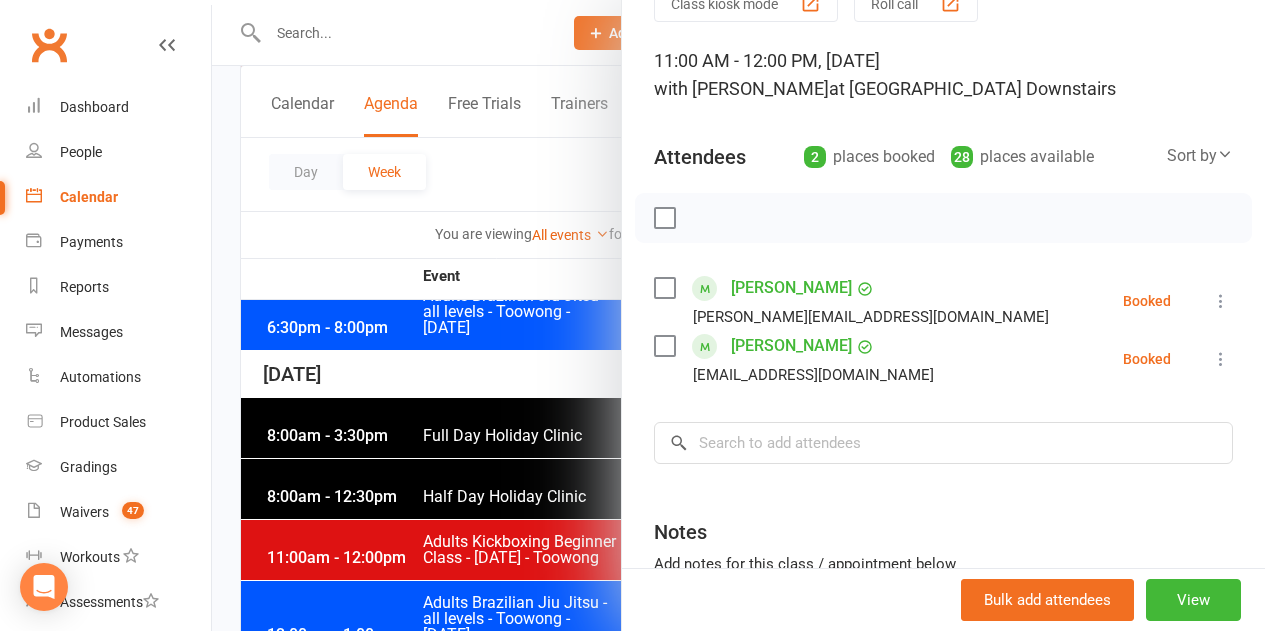 scroll, scrollTop: 200, scrollLeft: 0, axis: vertical 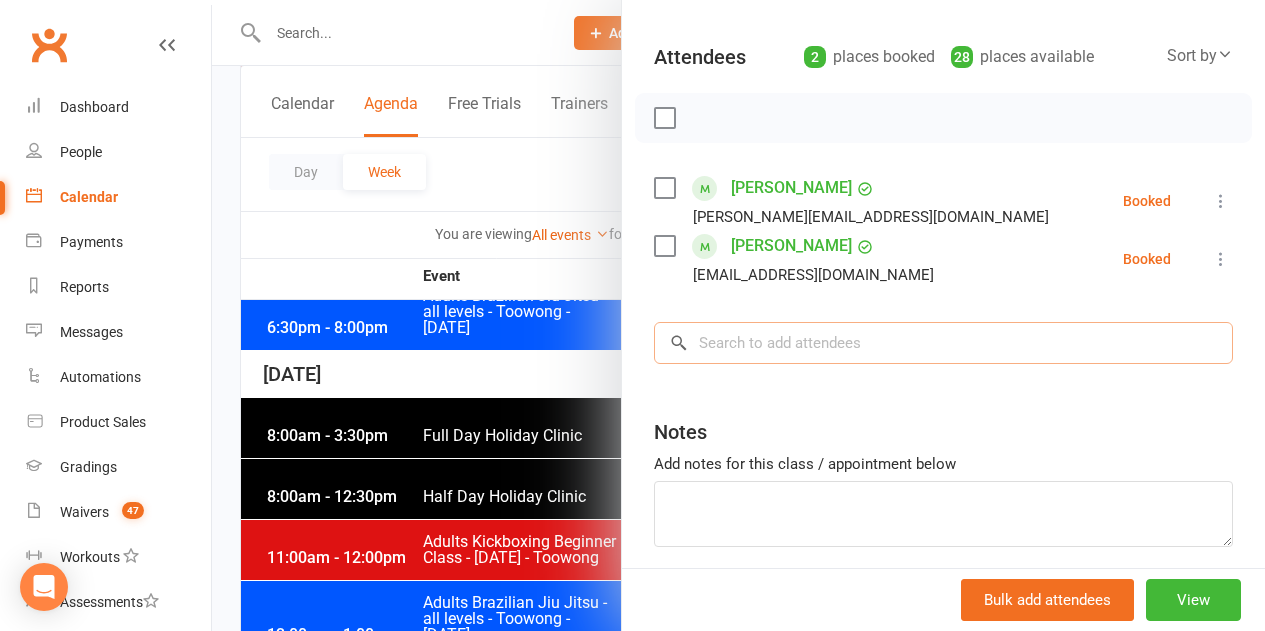 click at bounding box center (943, 343) 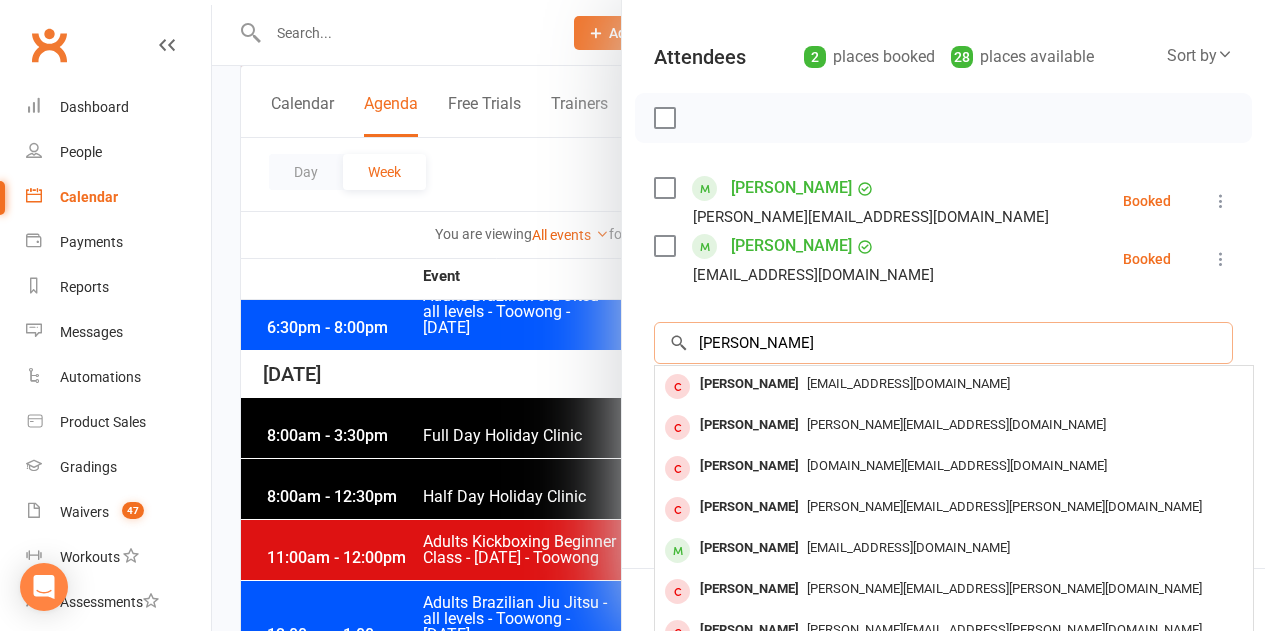 type on "connor" 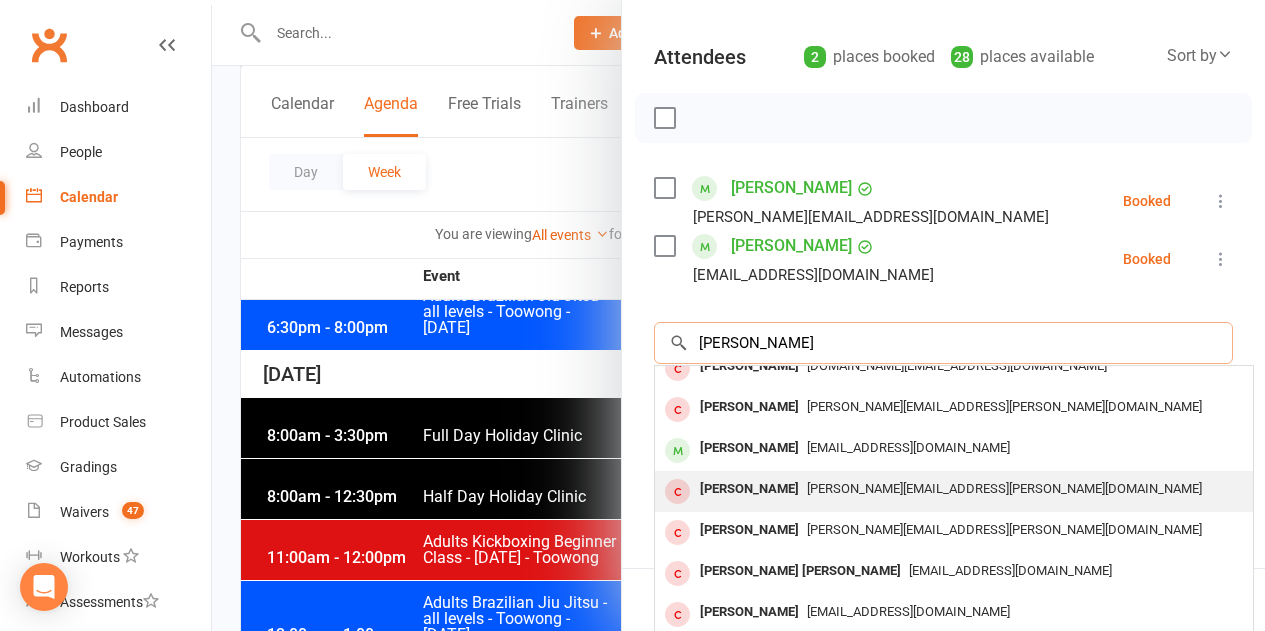 scroll, scrollTop: 110, scrollLeft: 0, axis: vertical 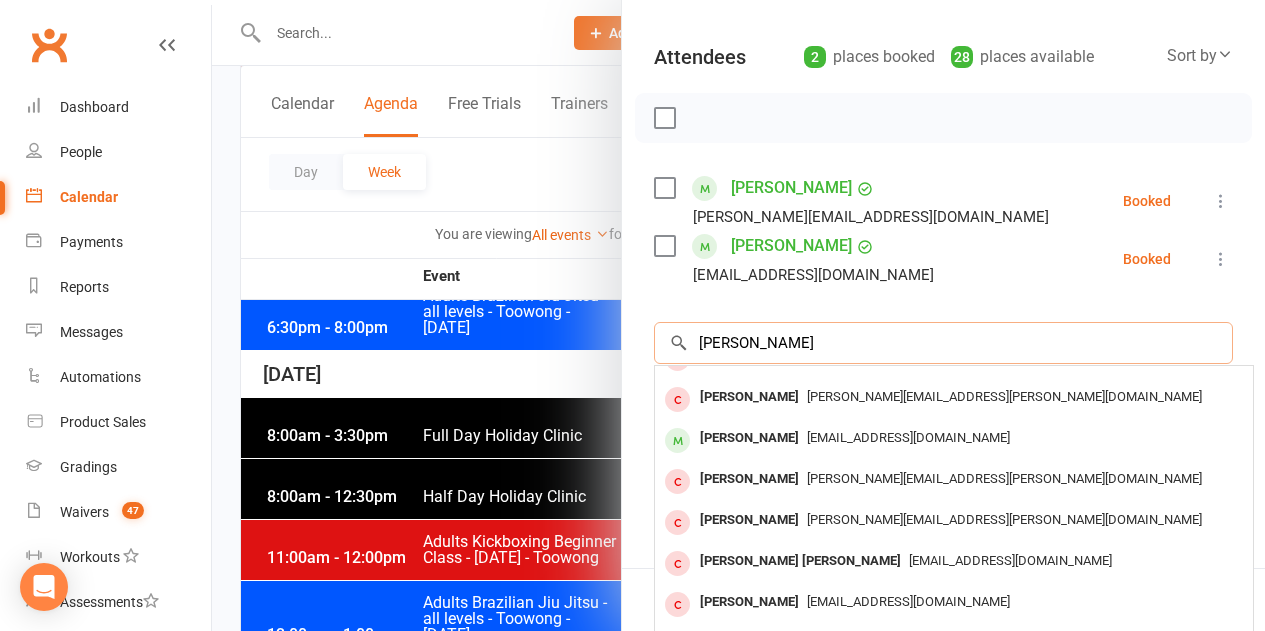 drag, startPoint x: 793, startPoint y: 337, endPoint x: 625, endPoint y: 336, distance: 168.00298 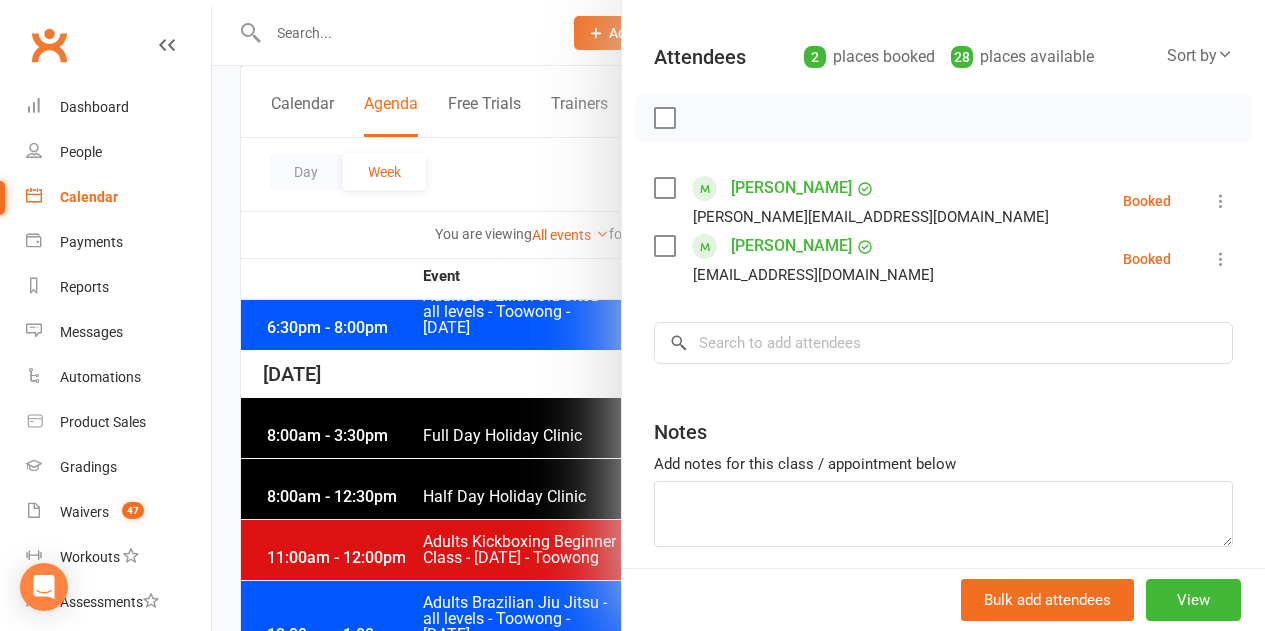 click at bounding box center (664, 118) 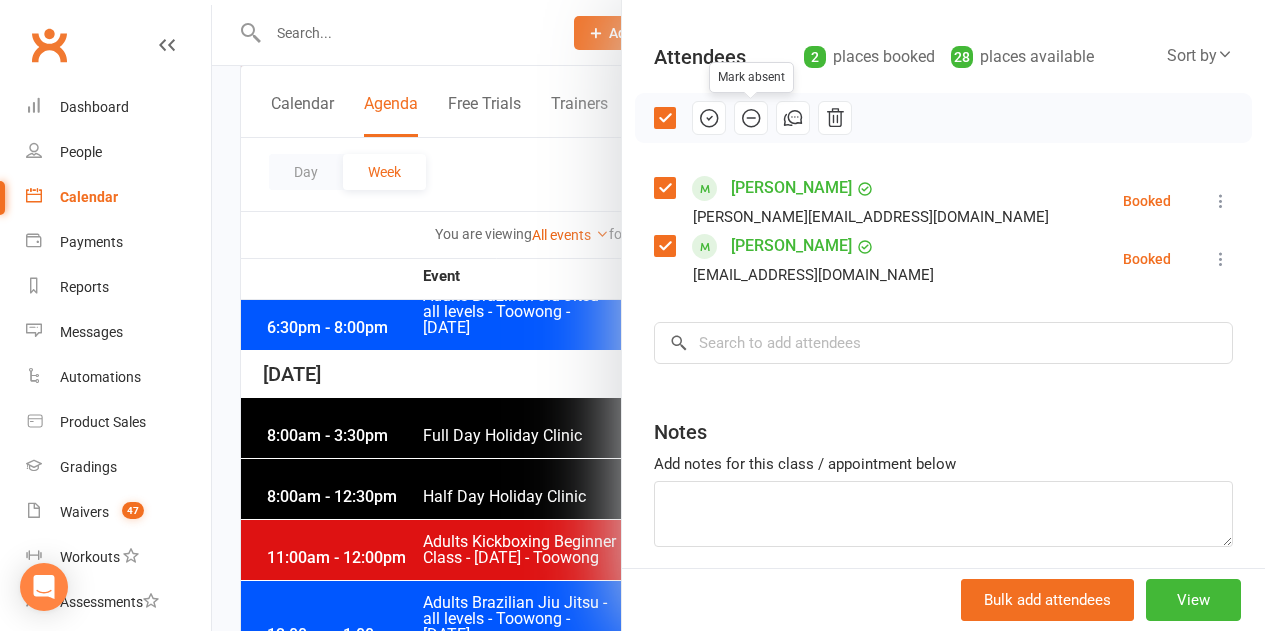 click 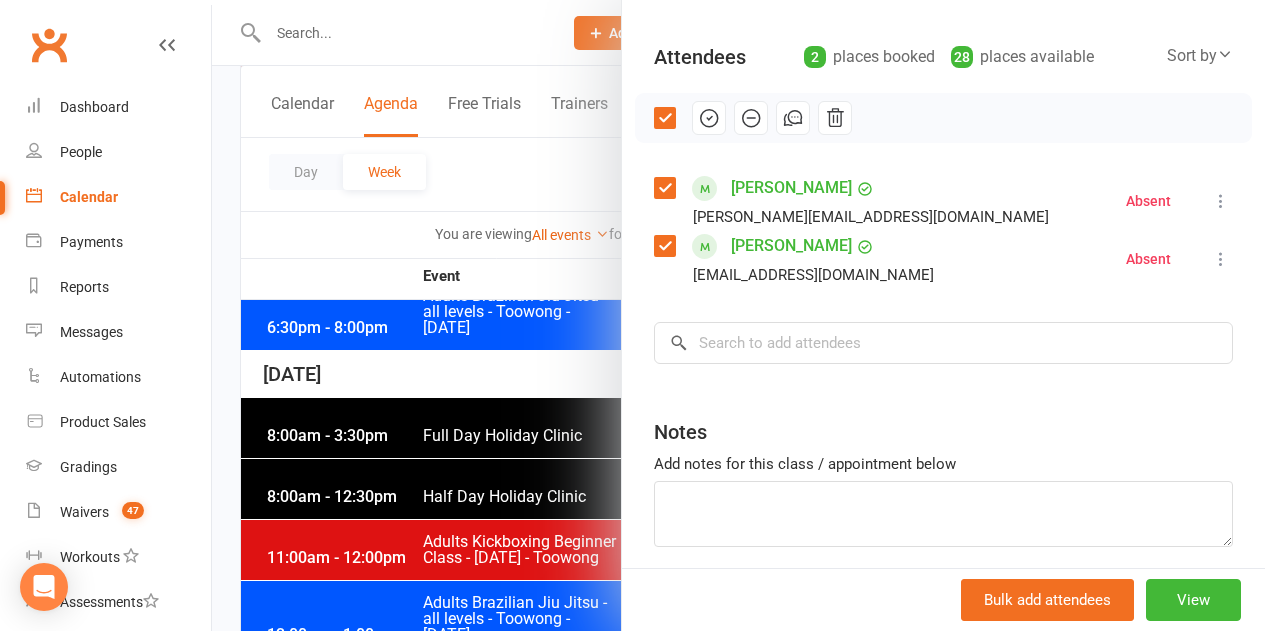 click at bounding box center [738, 315] 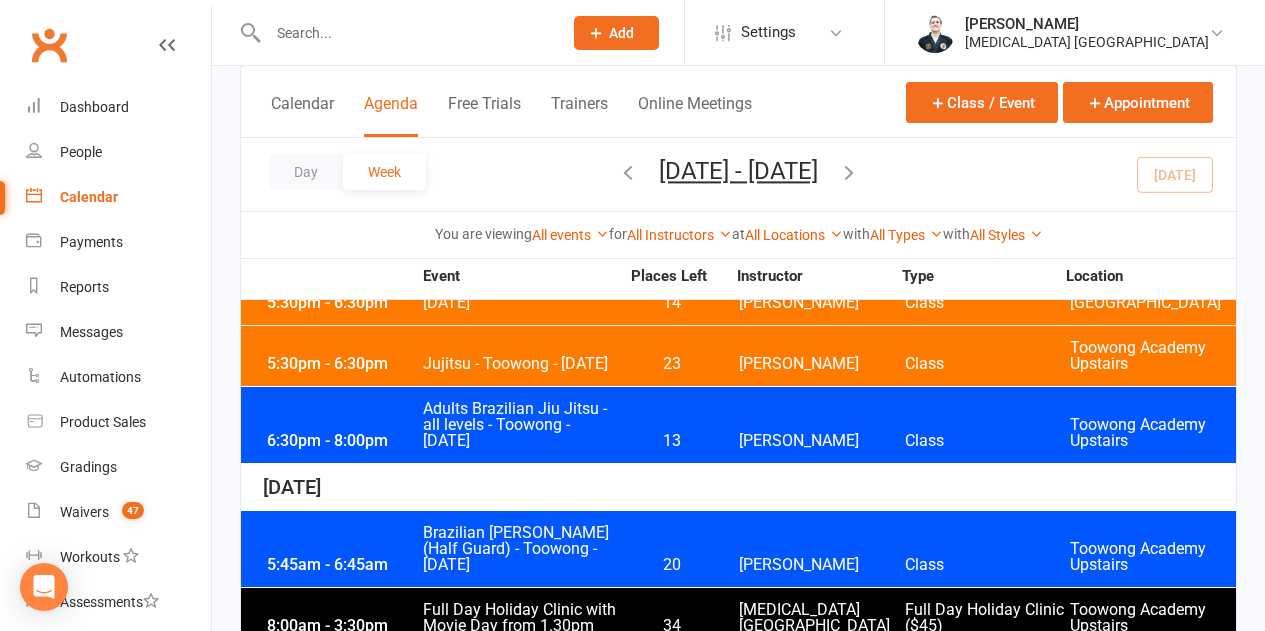 scroll, scrollTop: 4000, scrollLeft: 0, axis: vertical 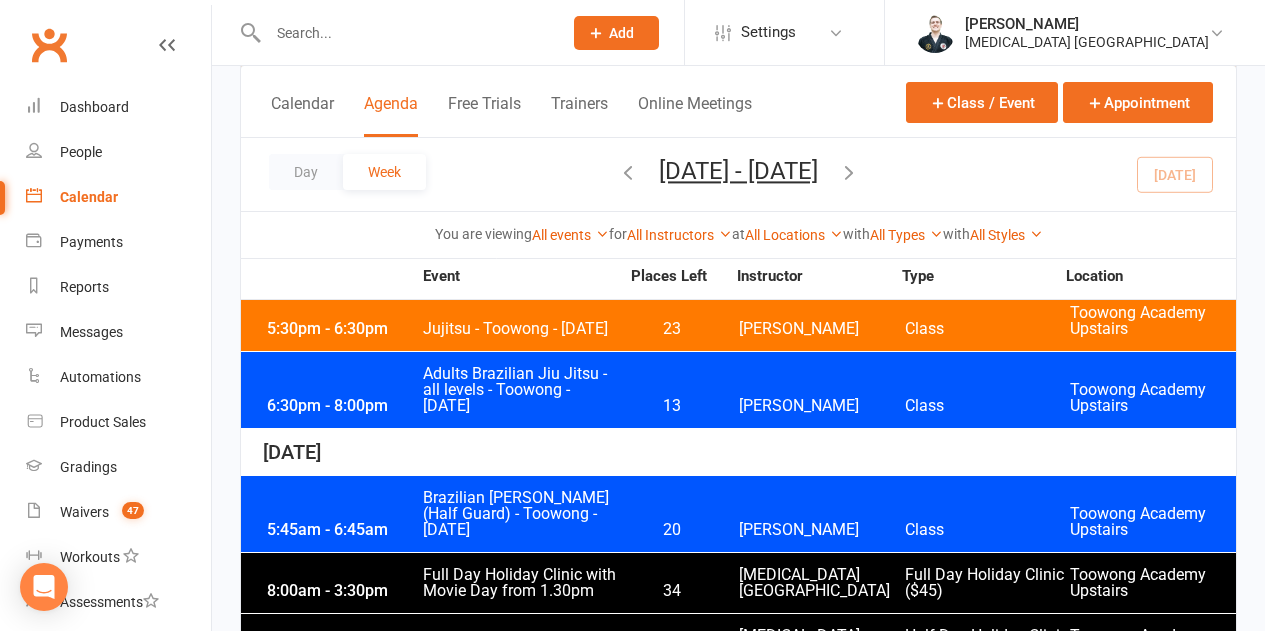 click on "20" at bounding box center [671, 530] 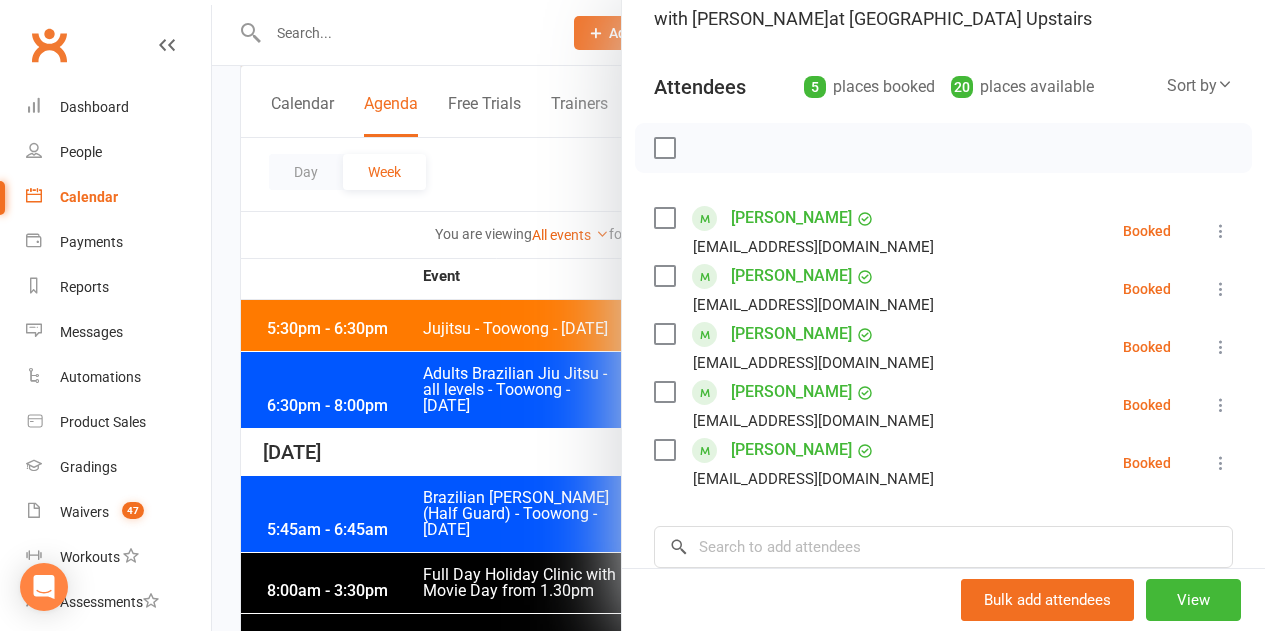 scroll, scrollTop: 200, scrollLeft: 0, axis: vertical 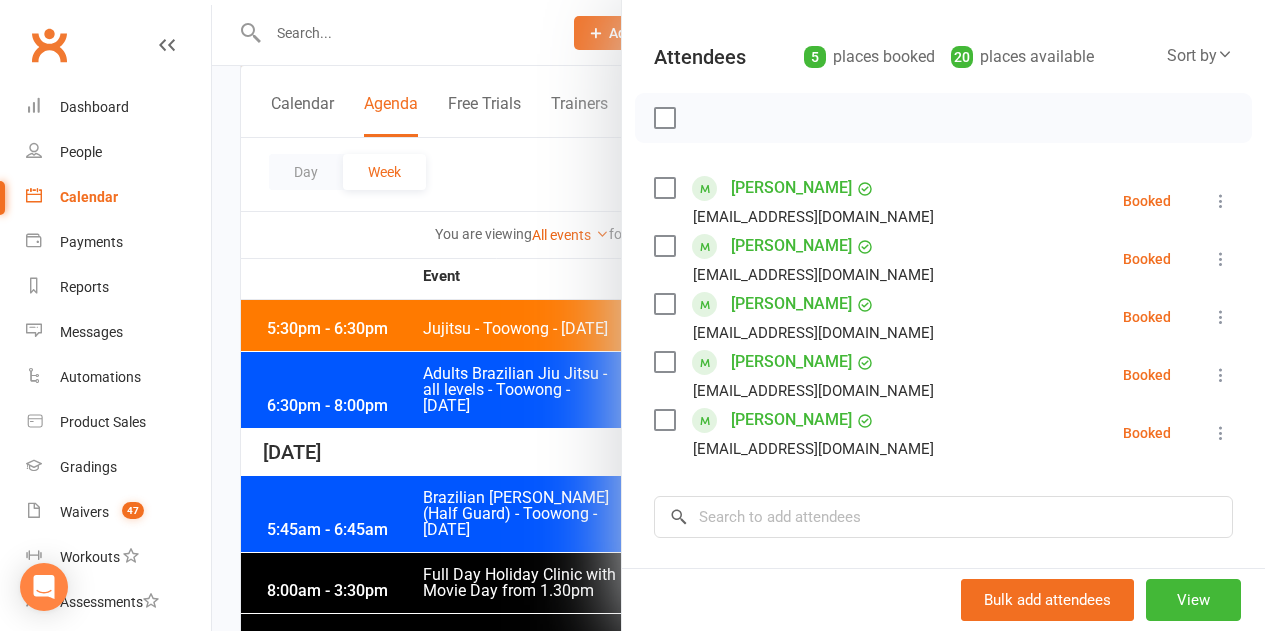 click at bounding box center [738, 315] 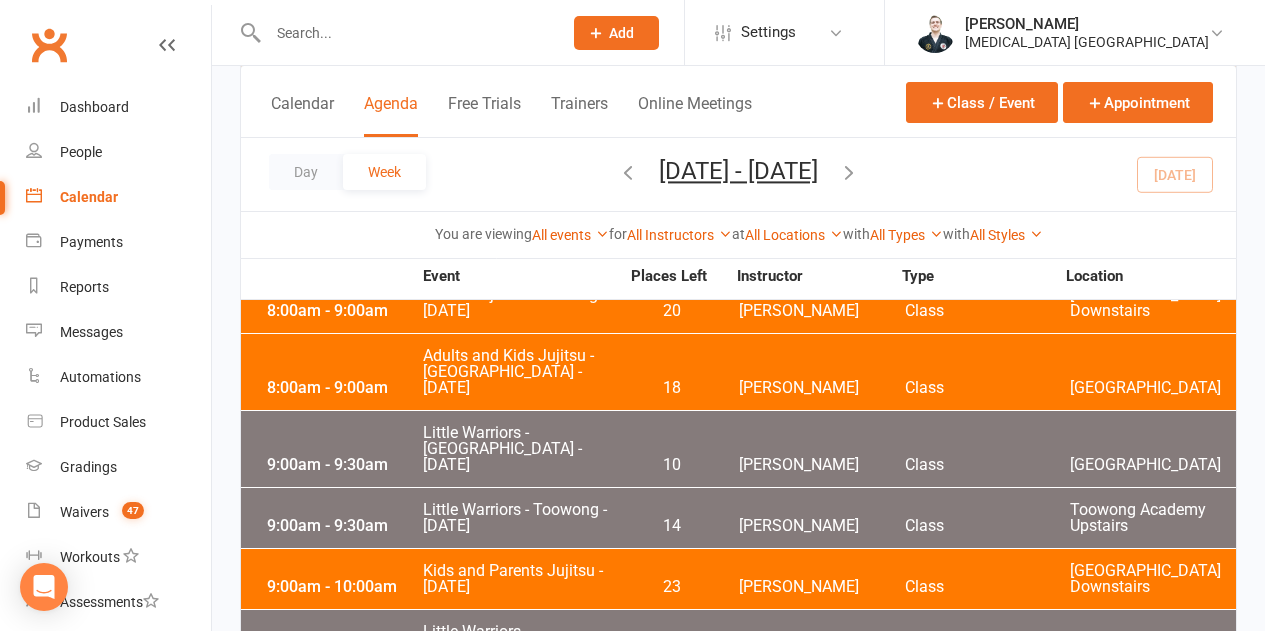 scroll, scrollTop: 5271, scrollLeft: 0, axis: vertical 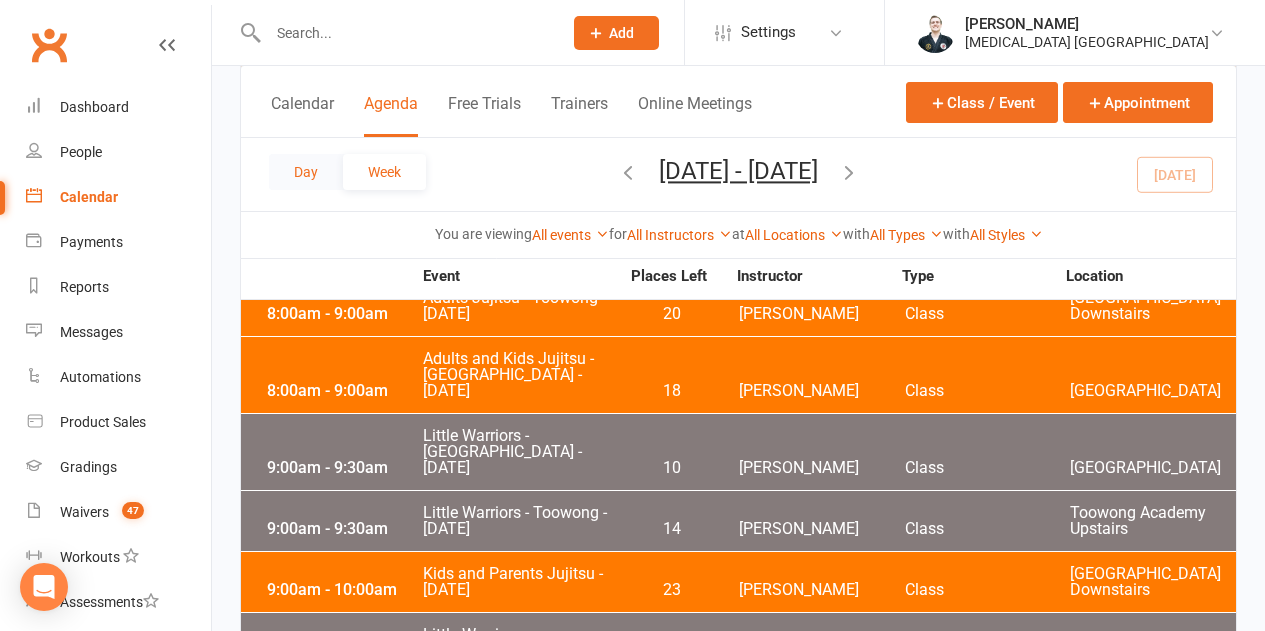 click on "Day" at bounding box center (306, 172) 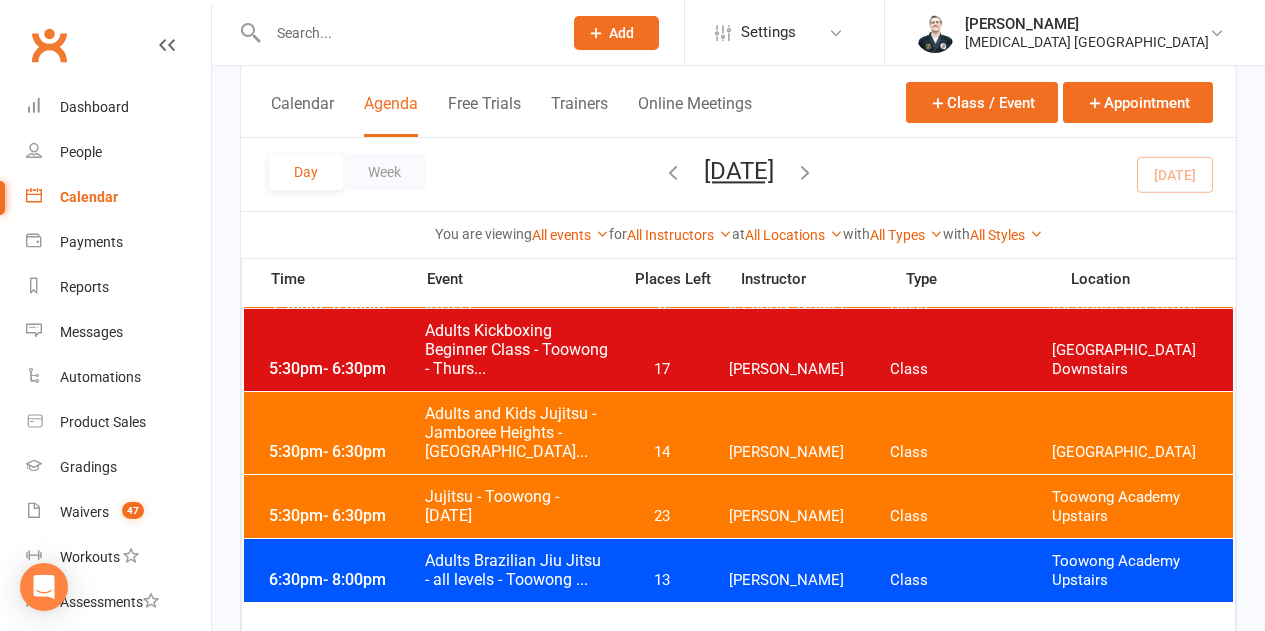 scroll, scrollTop: 700, scrollLeft: 0, axis: vertical 